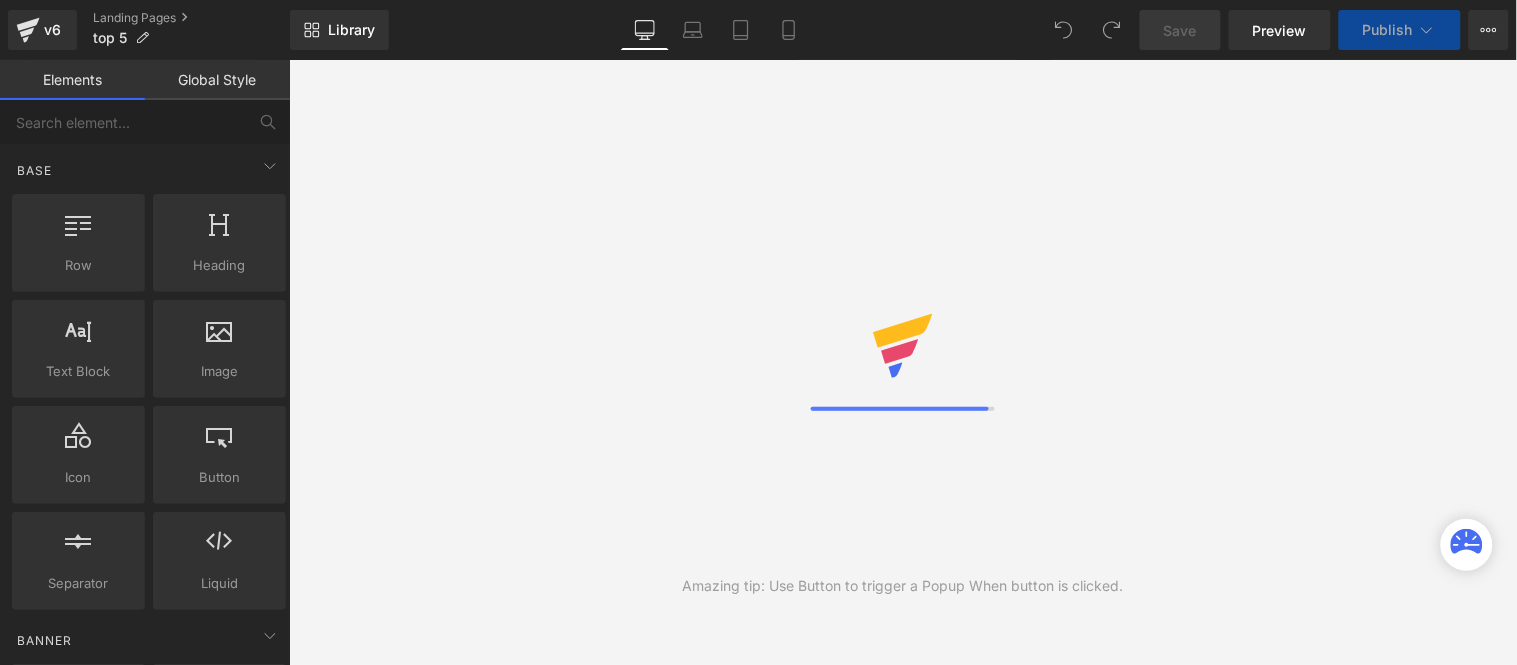 scroll, scrollTop: 0, scrollLeft: 0, axis: both 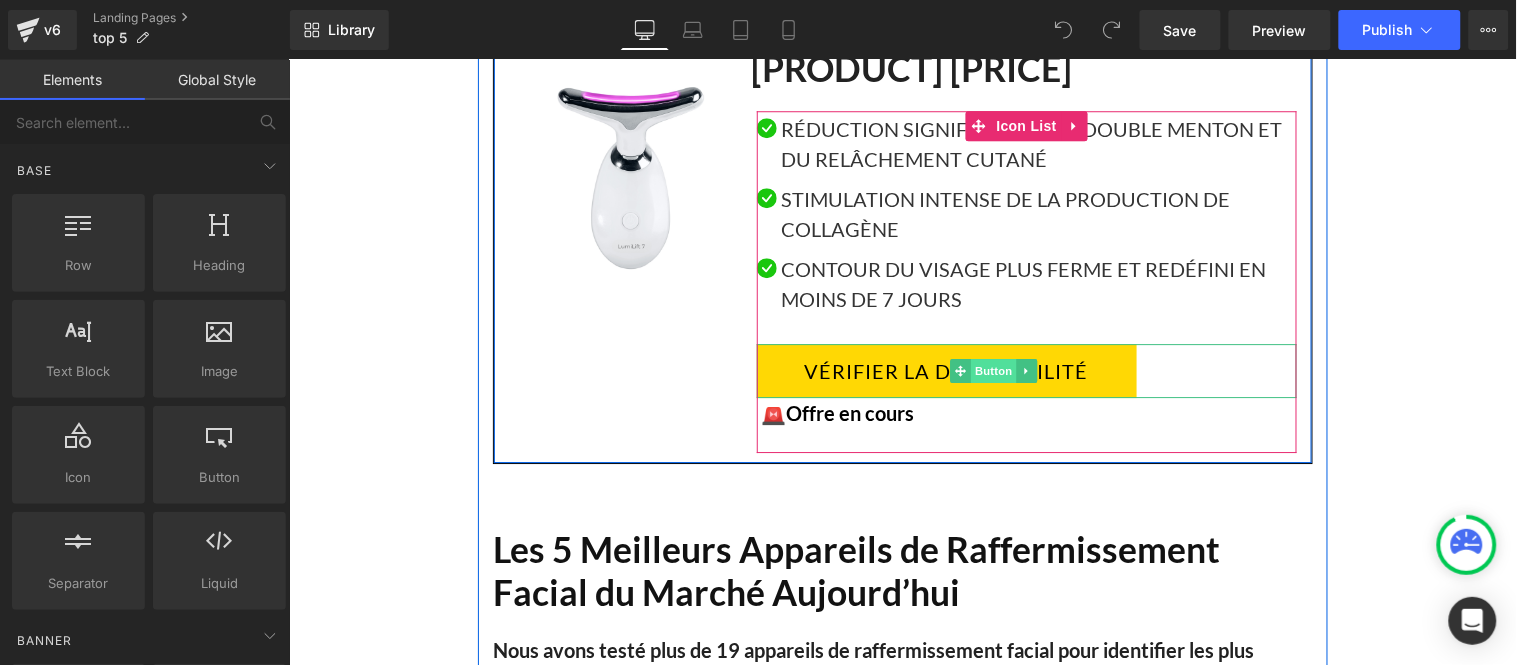 click on "Button" at bounding box center (993, 370) 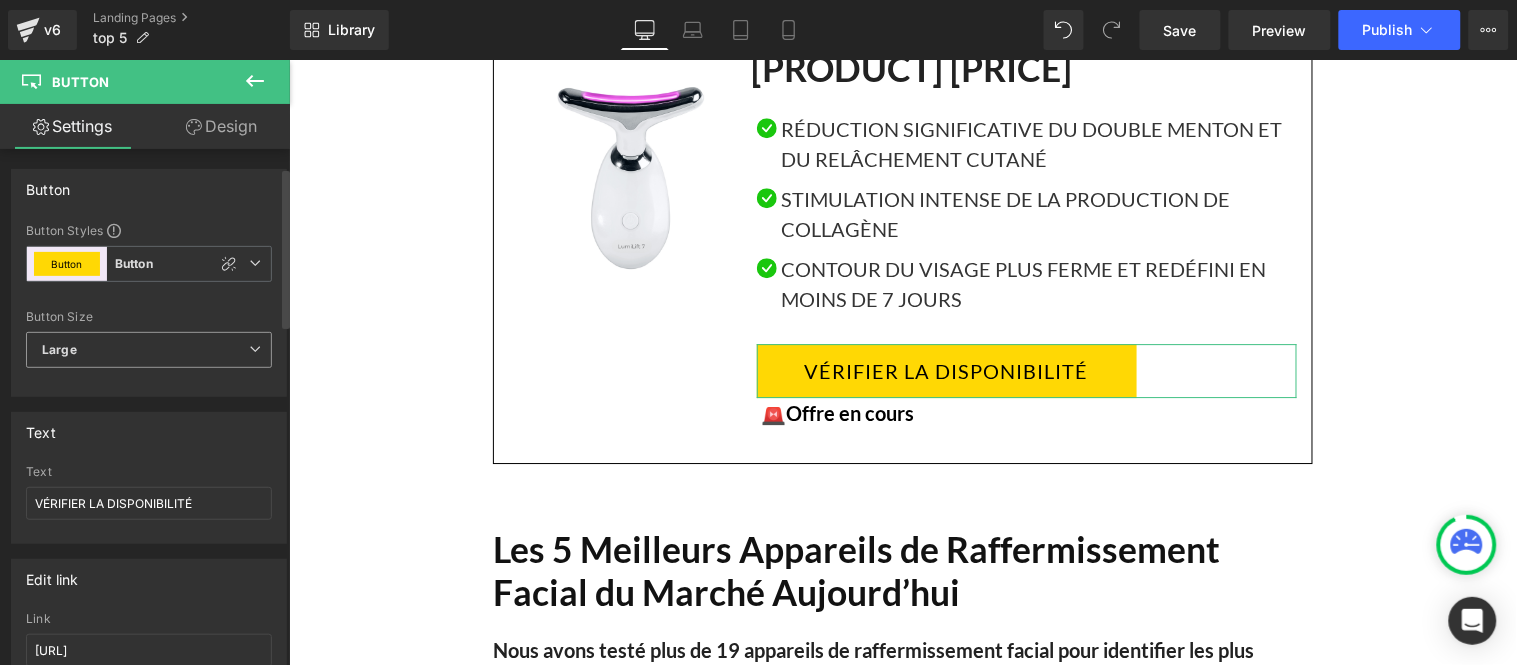 scroll, scrollTop: 111, scrollLeft: 0, axis: vertical 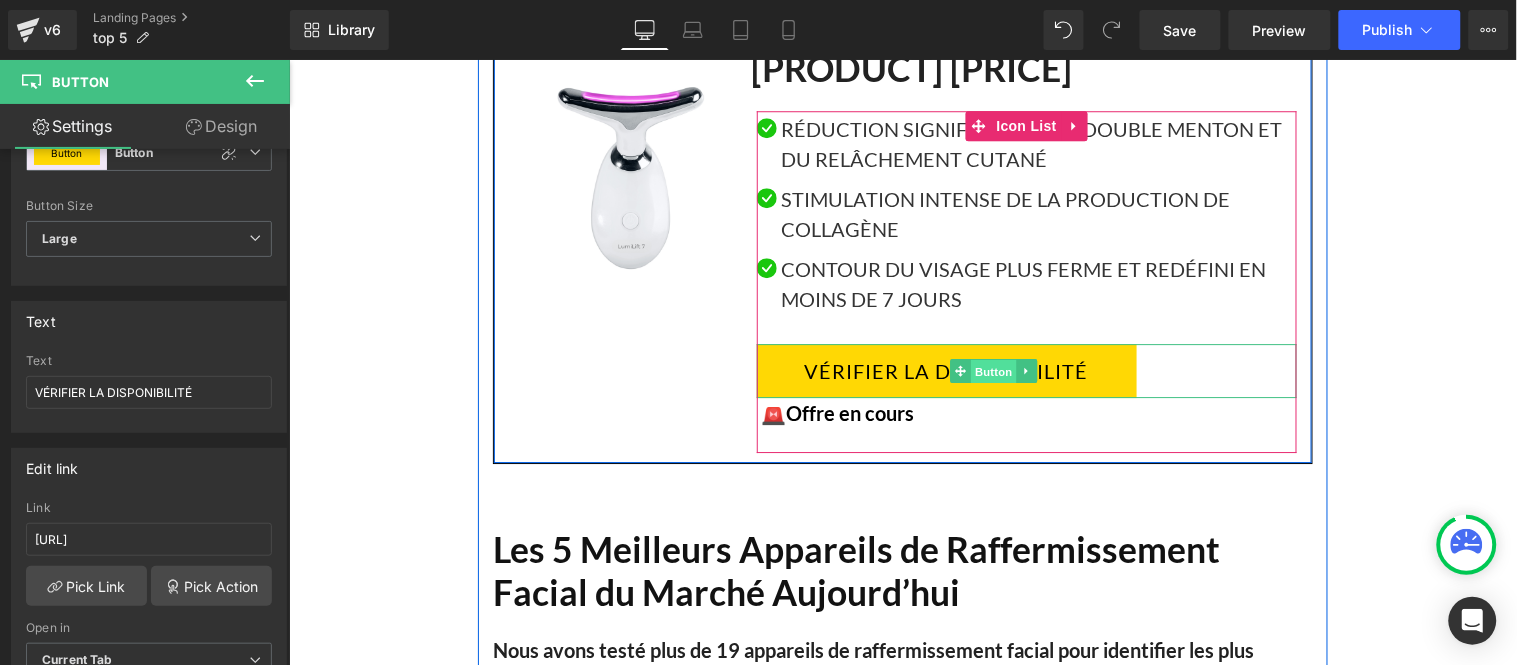 click on "Button" at bounding box center [993, 371] 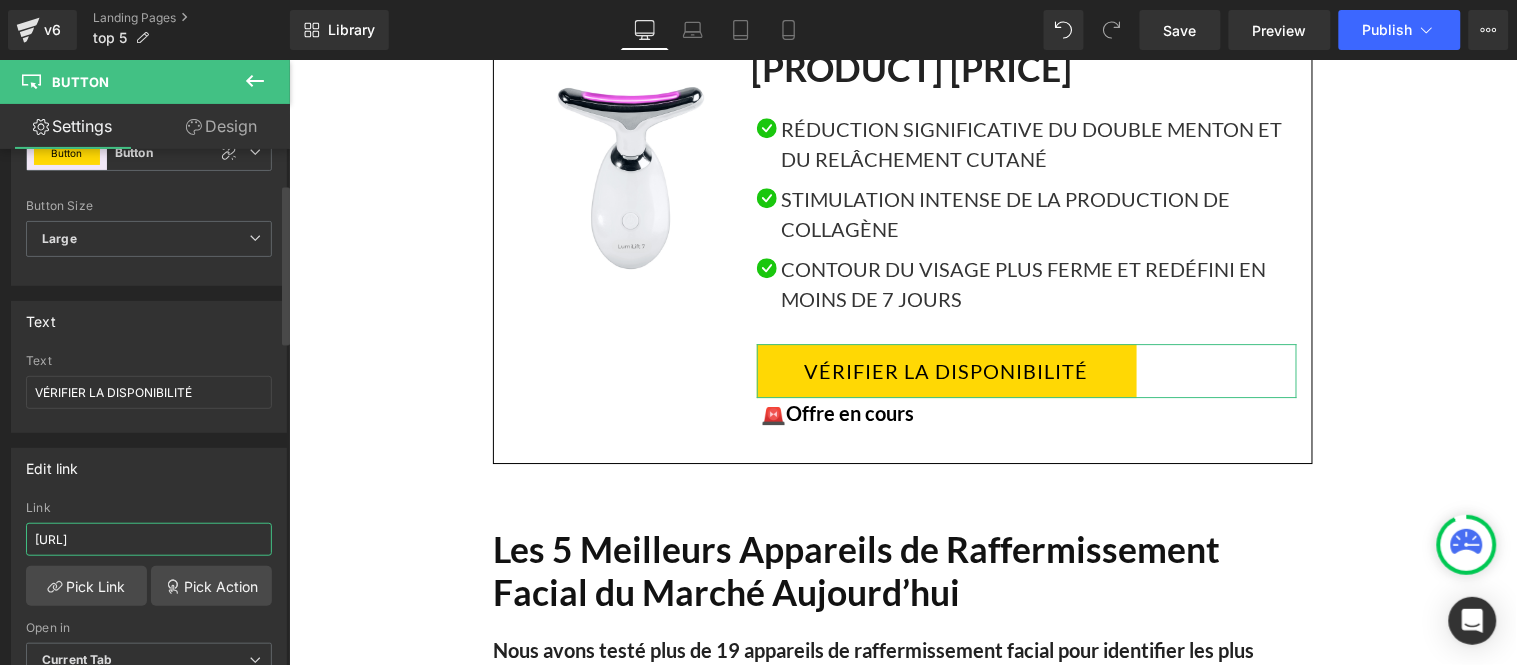 click on "[URL]" at bounding box center [149, 539] 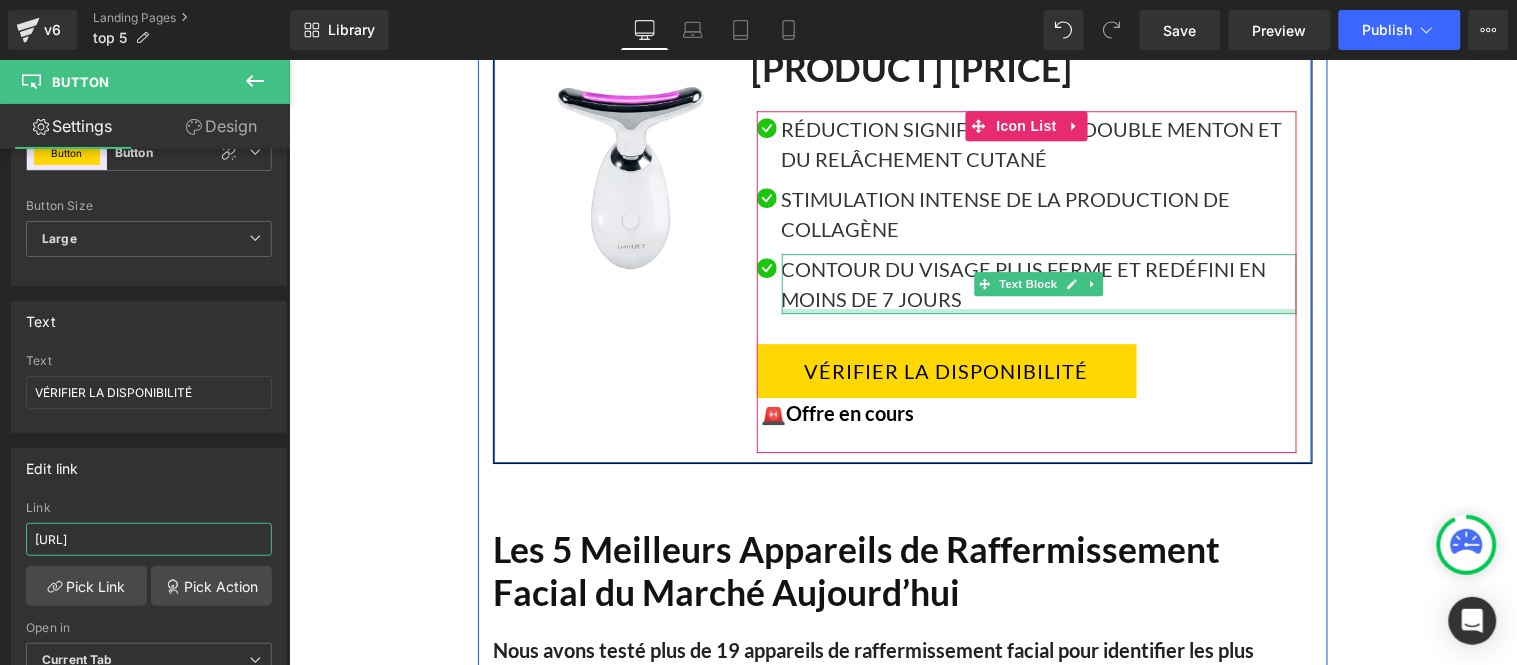 paste on "france.com/product" 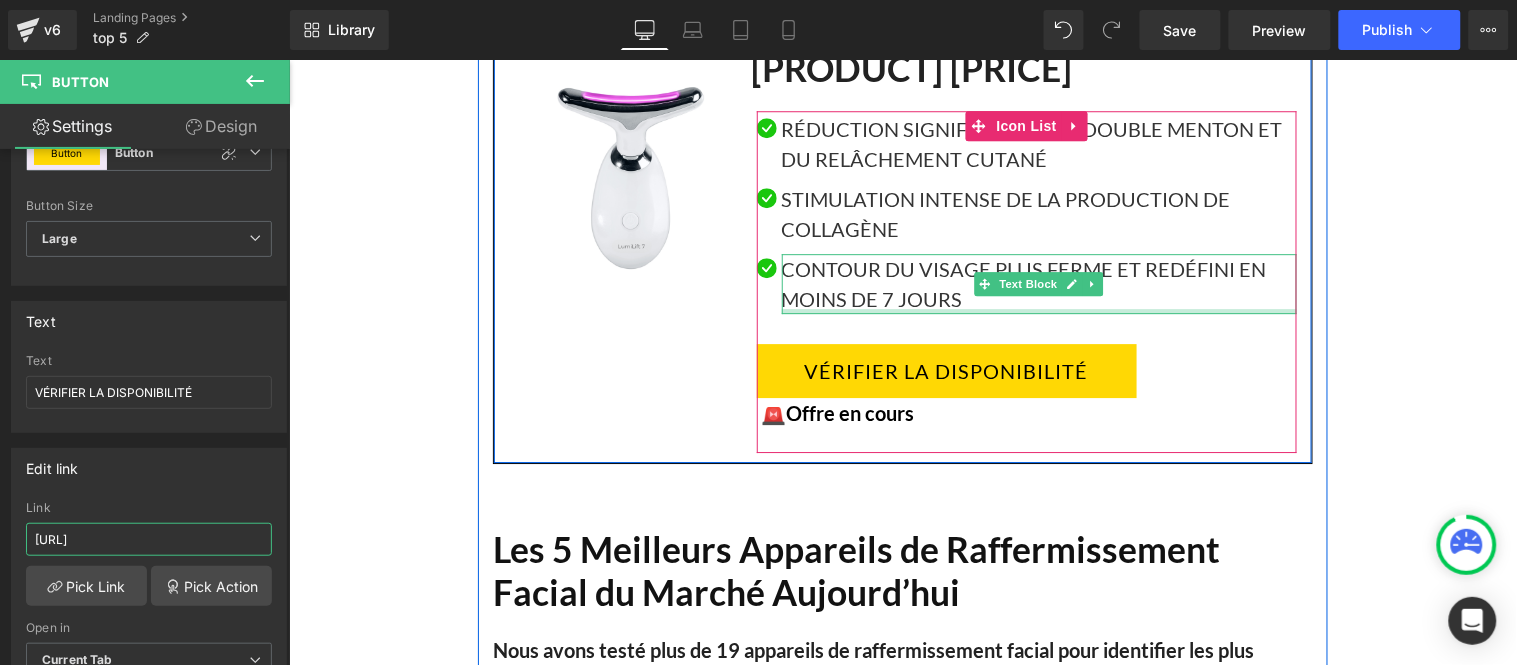 type on "[URL]" 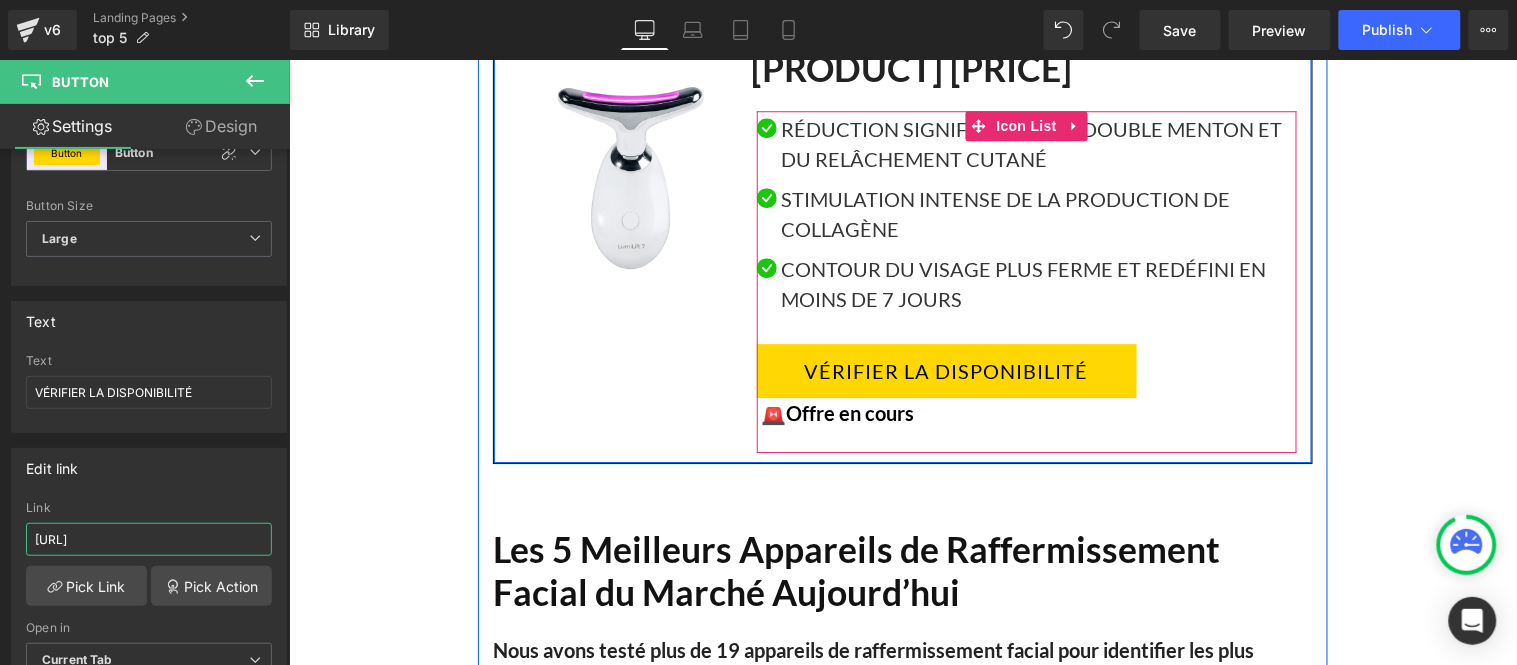 scroll, scrollTop: 0, scrollLeft: 34, axis: horizontal 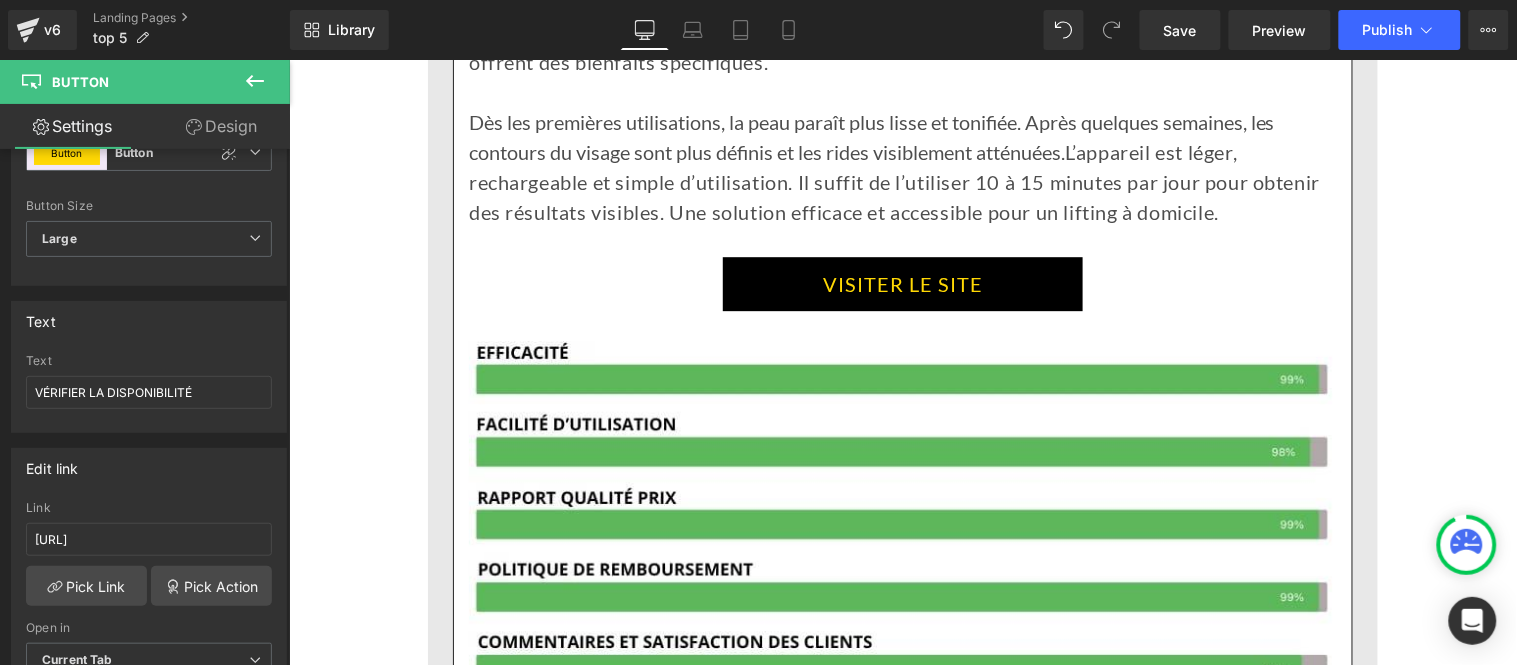 click on "VISITER LE SITE Button" at bounding box center (902, 283) 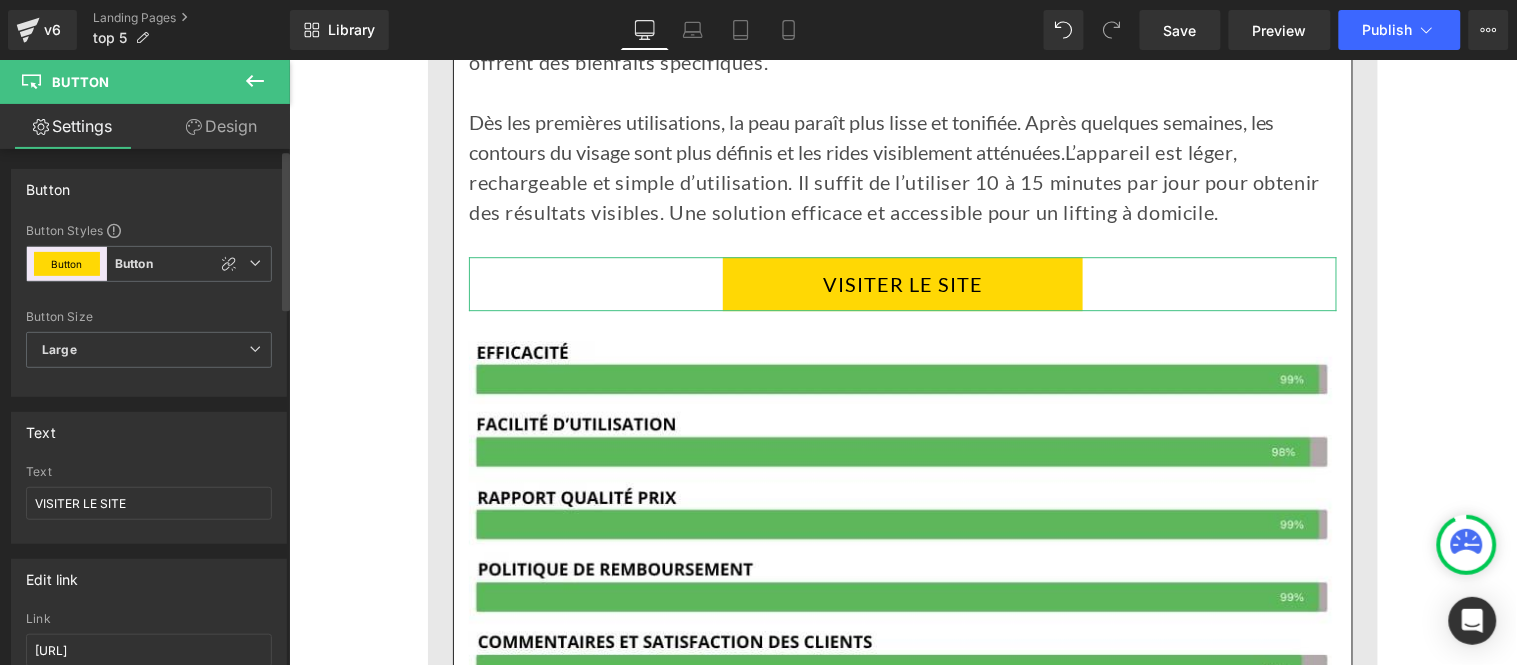 scroll, scrollTop: 111, scrollLeft: 0, axis: vertical 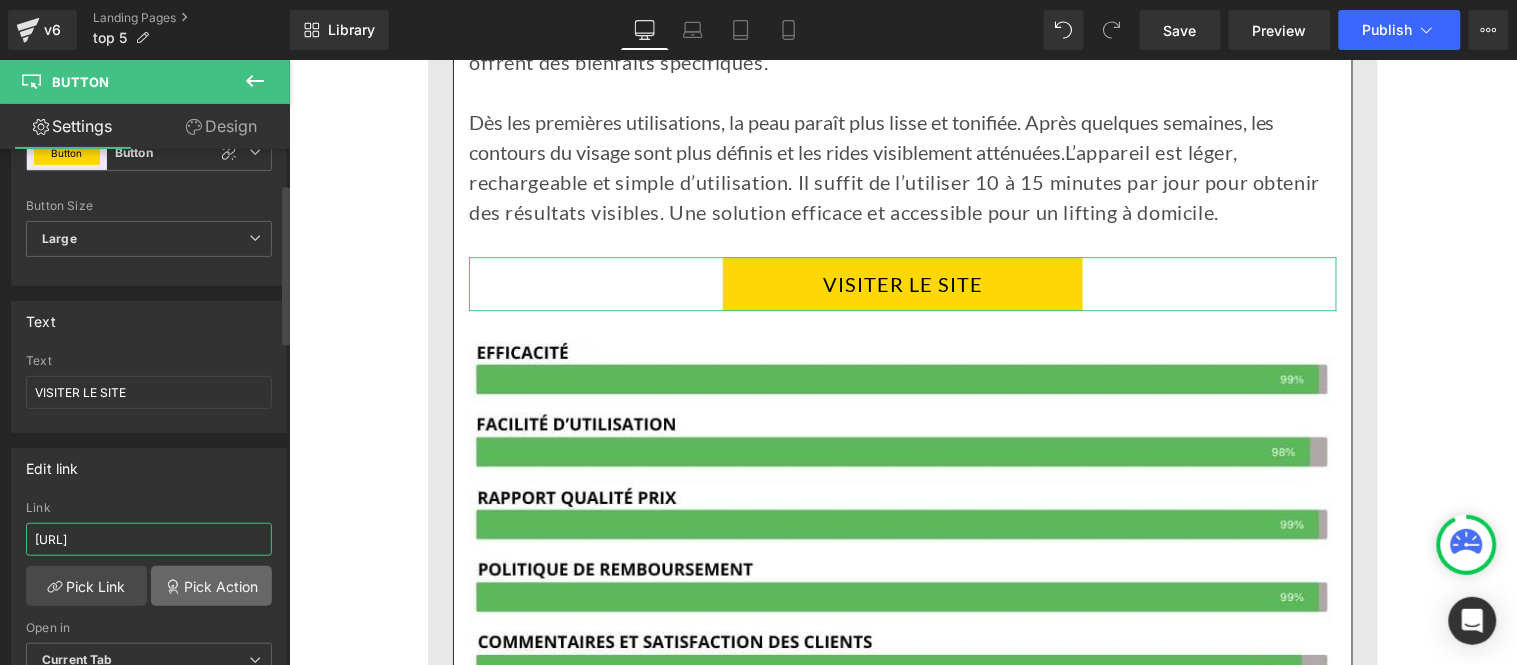 drag, startPoint x: 173, startPoint y: 544, endPoint x: 175, endPoint y: 566, distance: 22.090721 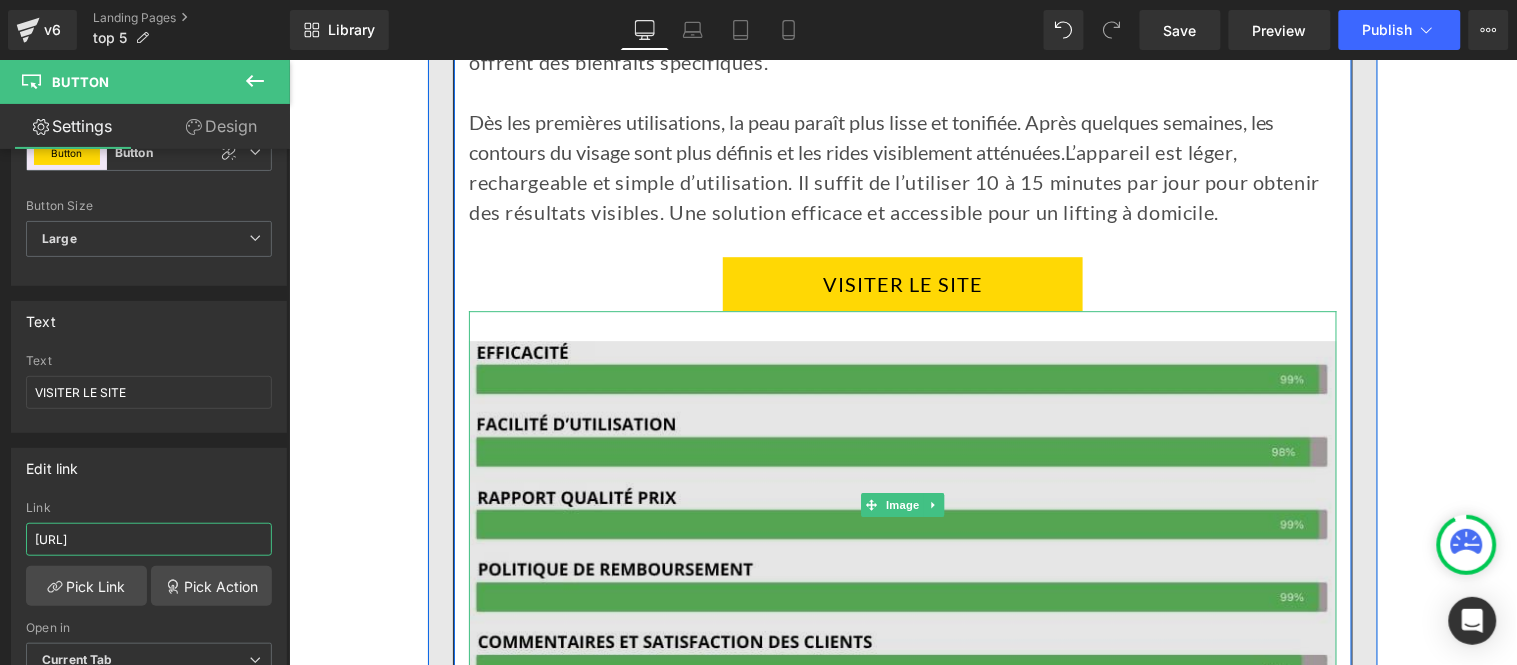 type on "[URL]" 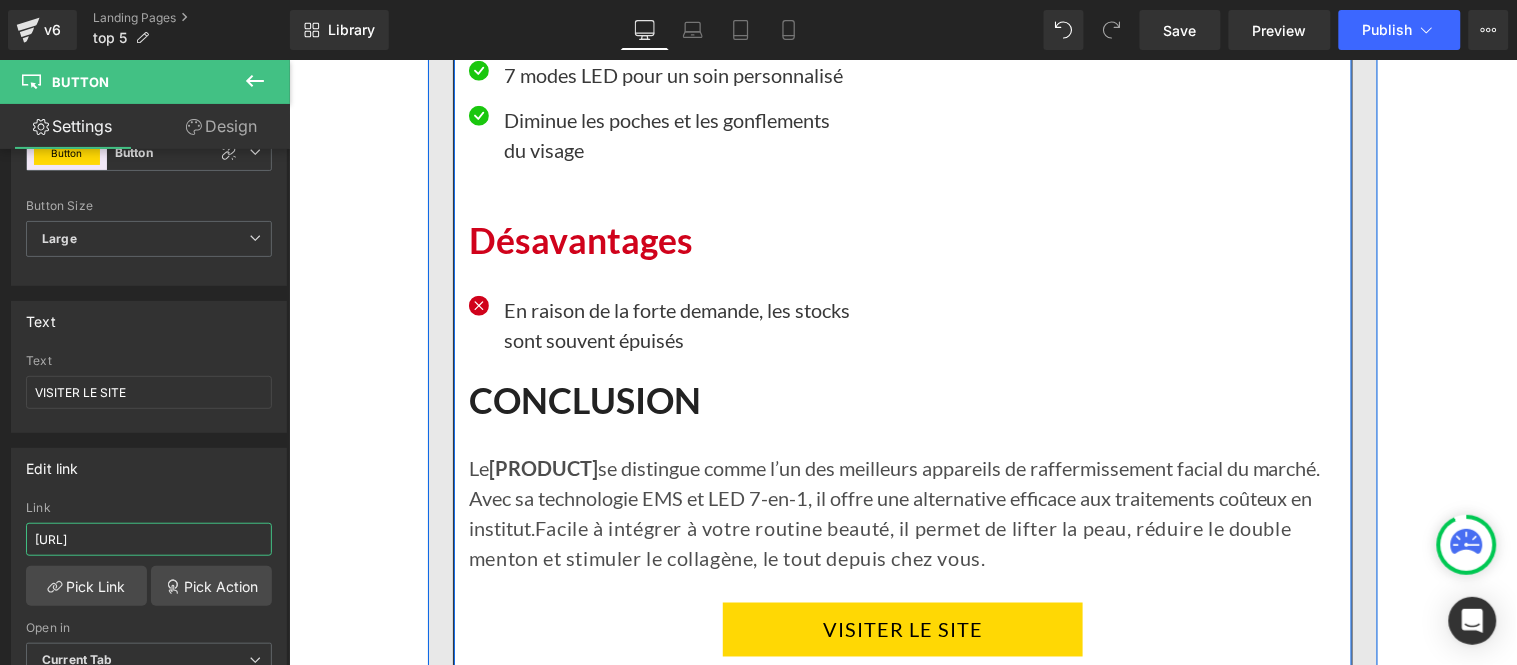 scroll, scrollTop: 4555, scrollLeft: 0, axis: vertical 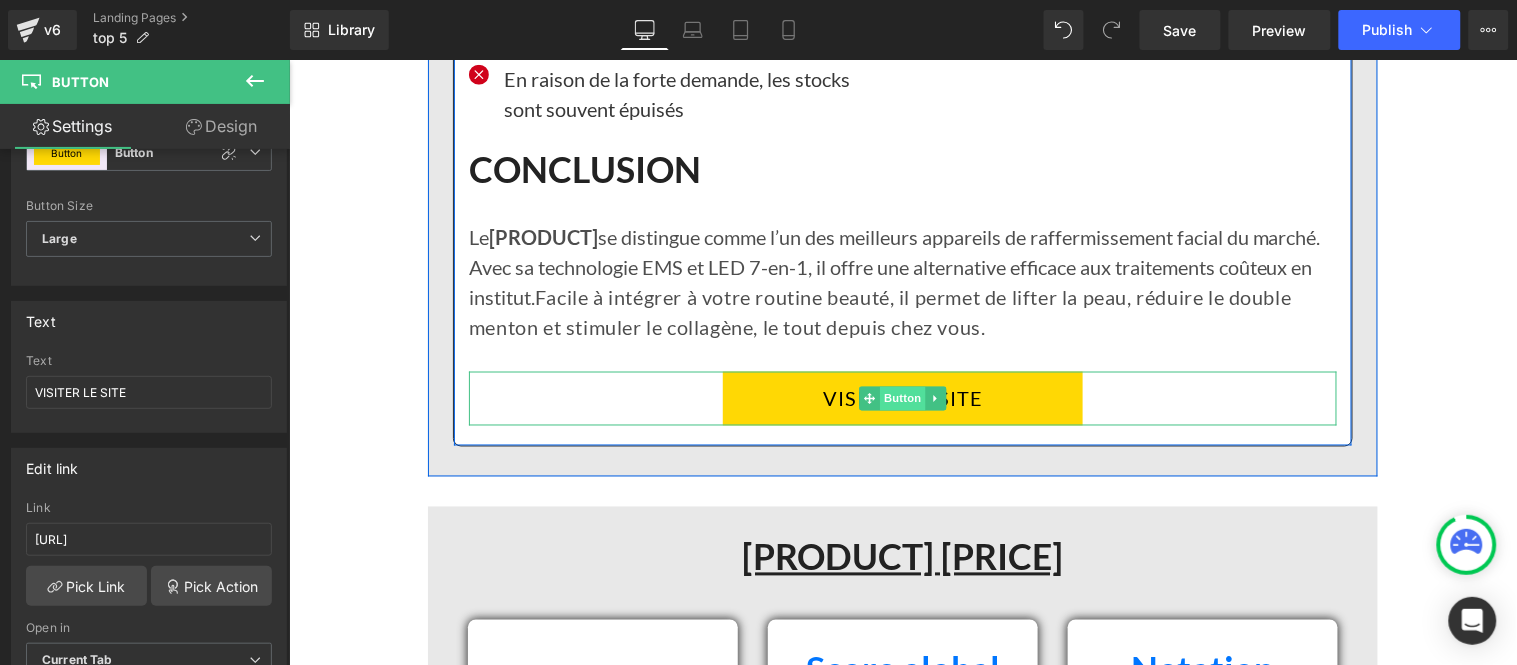 click on "Button" at bounding box center (902, 398) 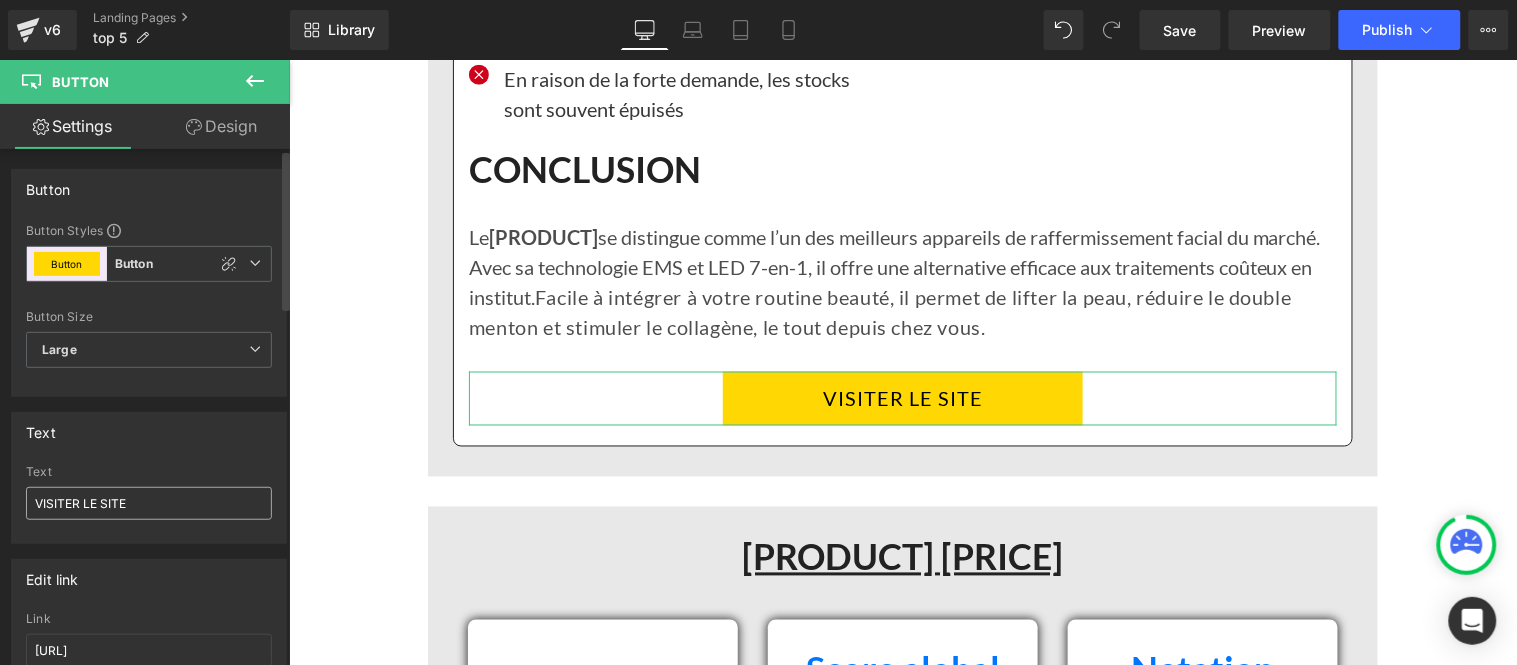 scroll, scrollTop: 111, scrollLeft: 0, axis: vertical 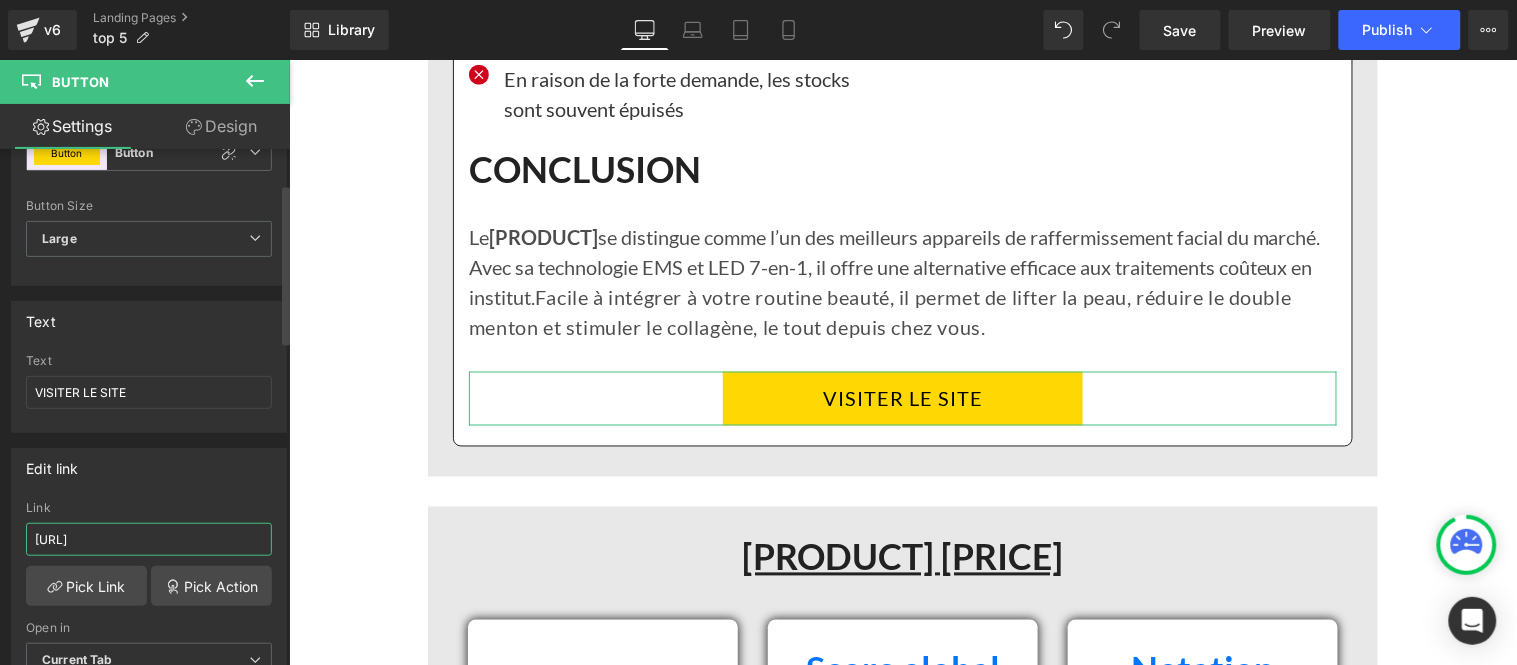 click on "[URL]" at bounding box center [149, 539] 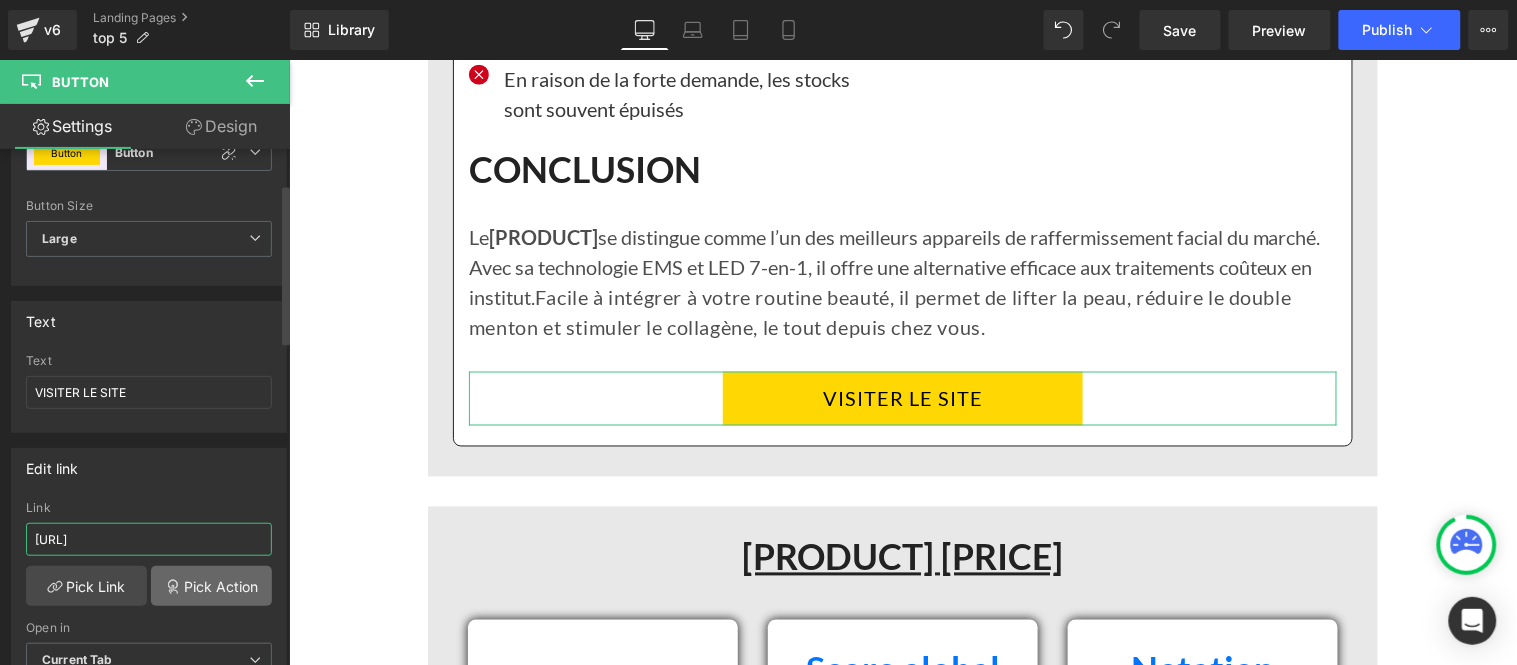 paste on "france.com/product" 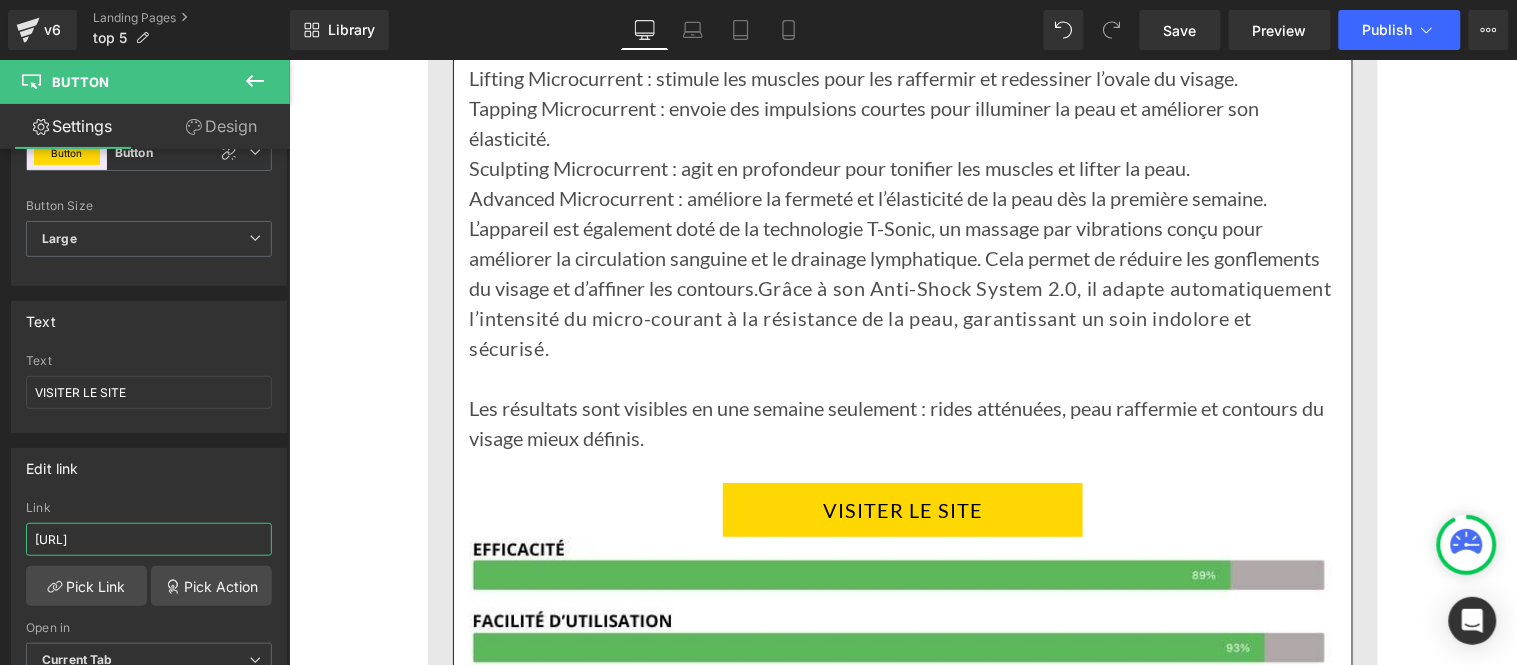 scroll, scrollTop: 5666, scrollLeft: 0, axis: vertical 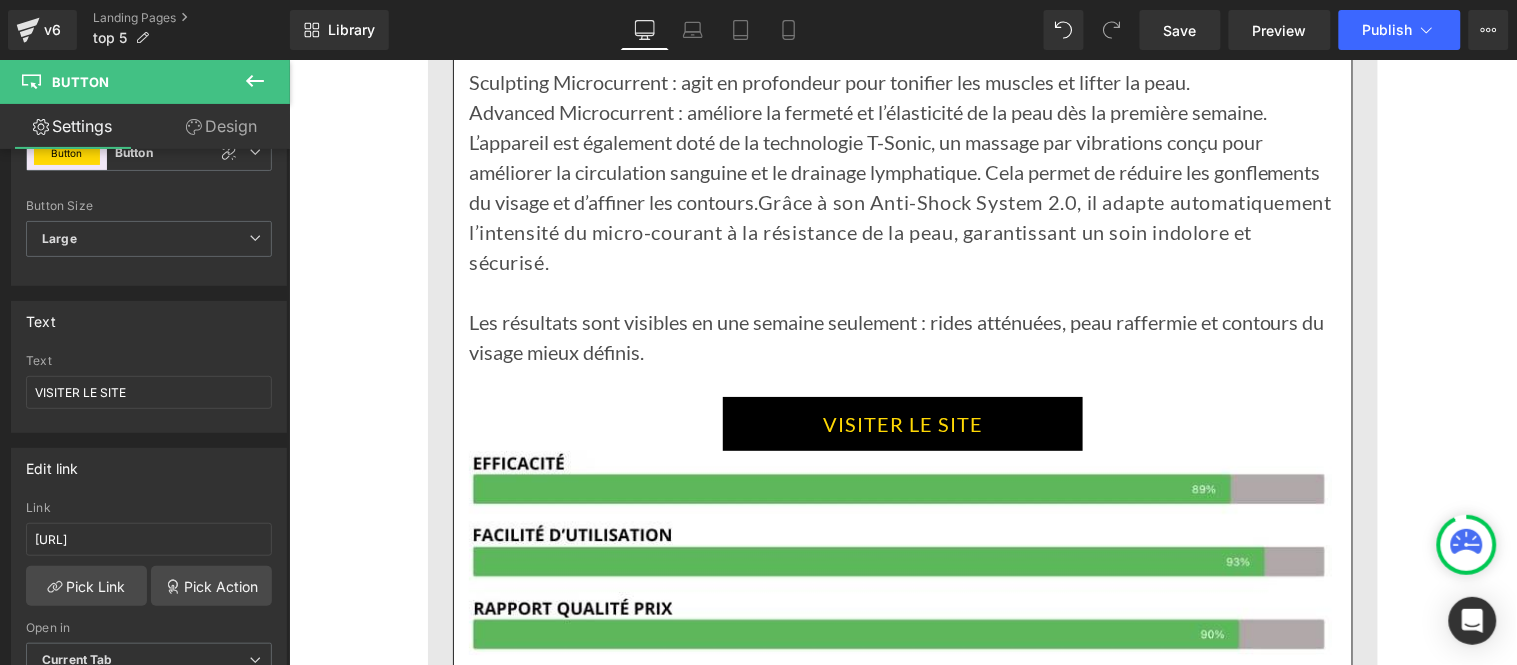 click on "VISITER LE SITE Button" at bounding box center (902, 423) 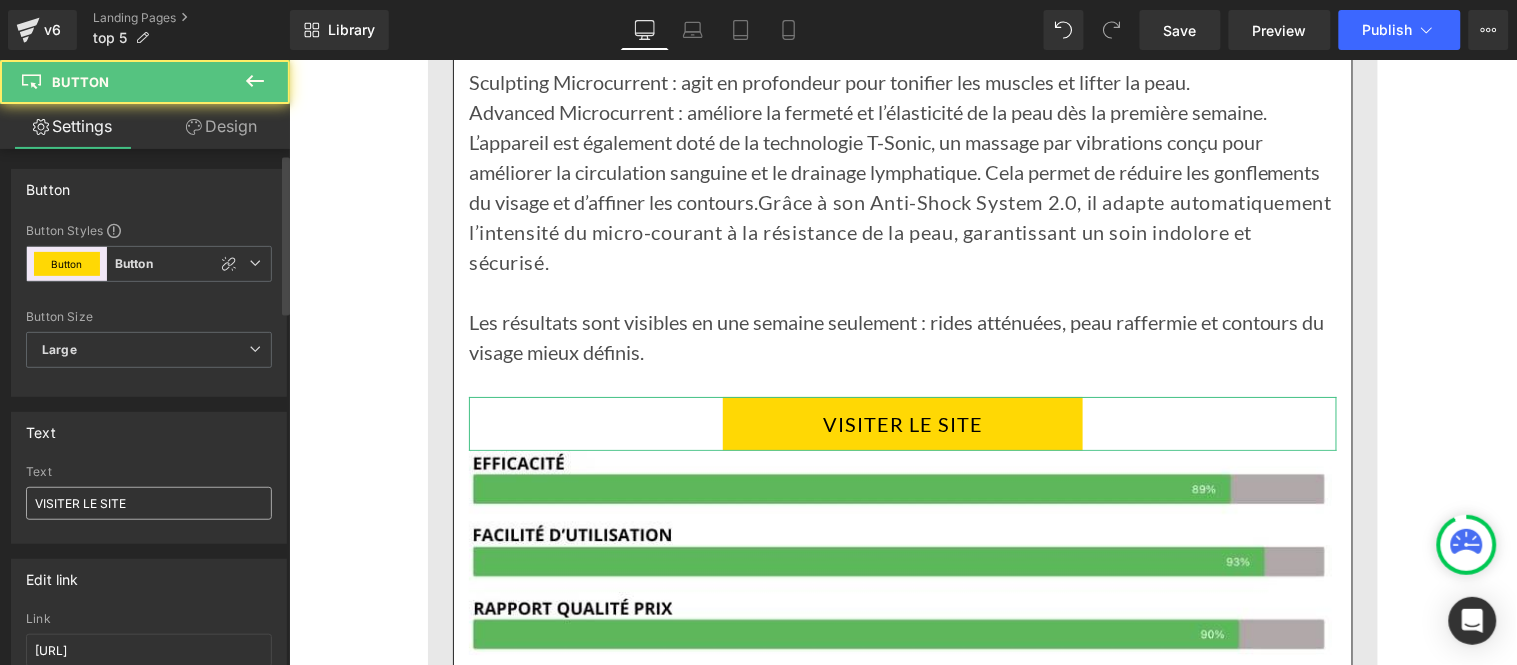 scroll, scrollTop: 111, scrollLeft: 0, axis: vertical 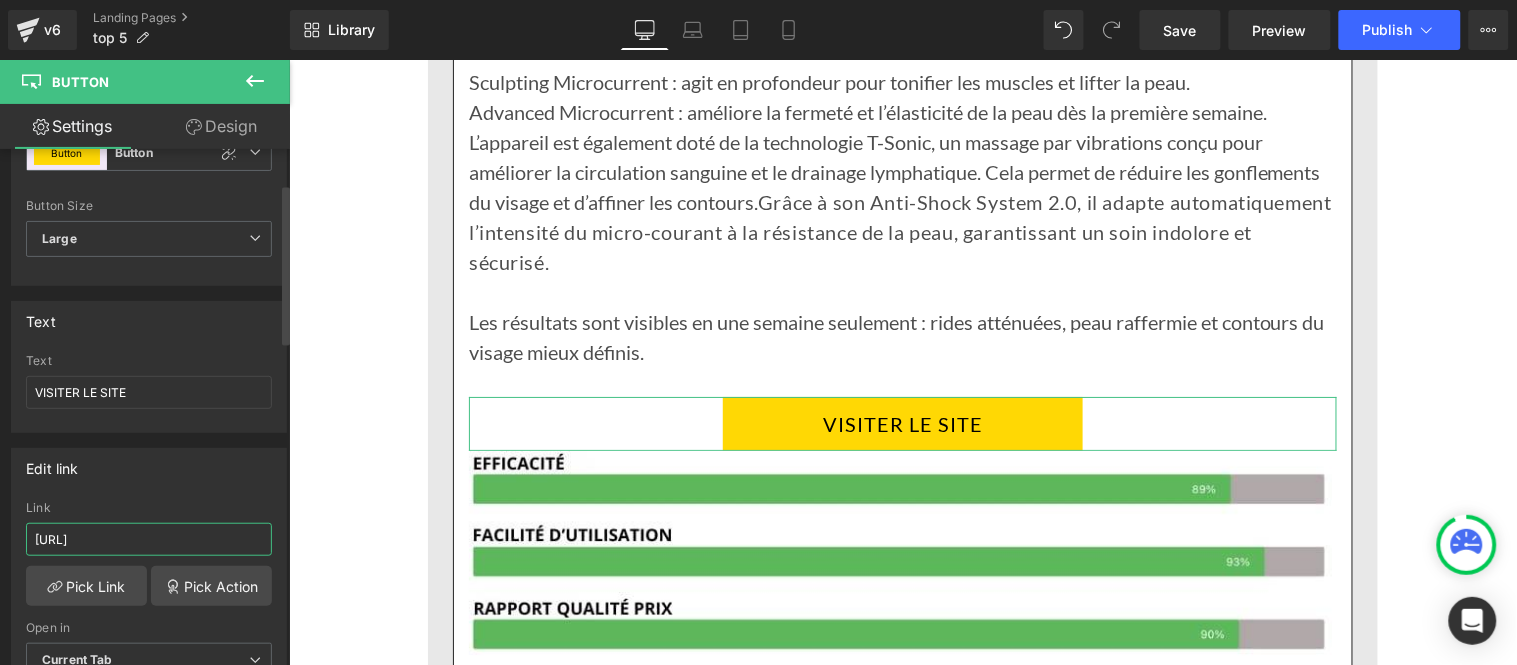 click on "[URL]" at bounding box center [149, 539] 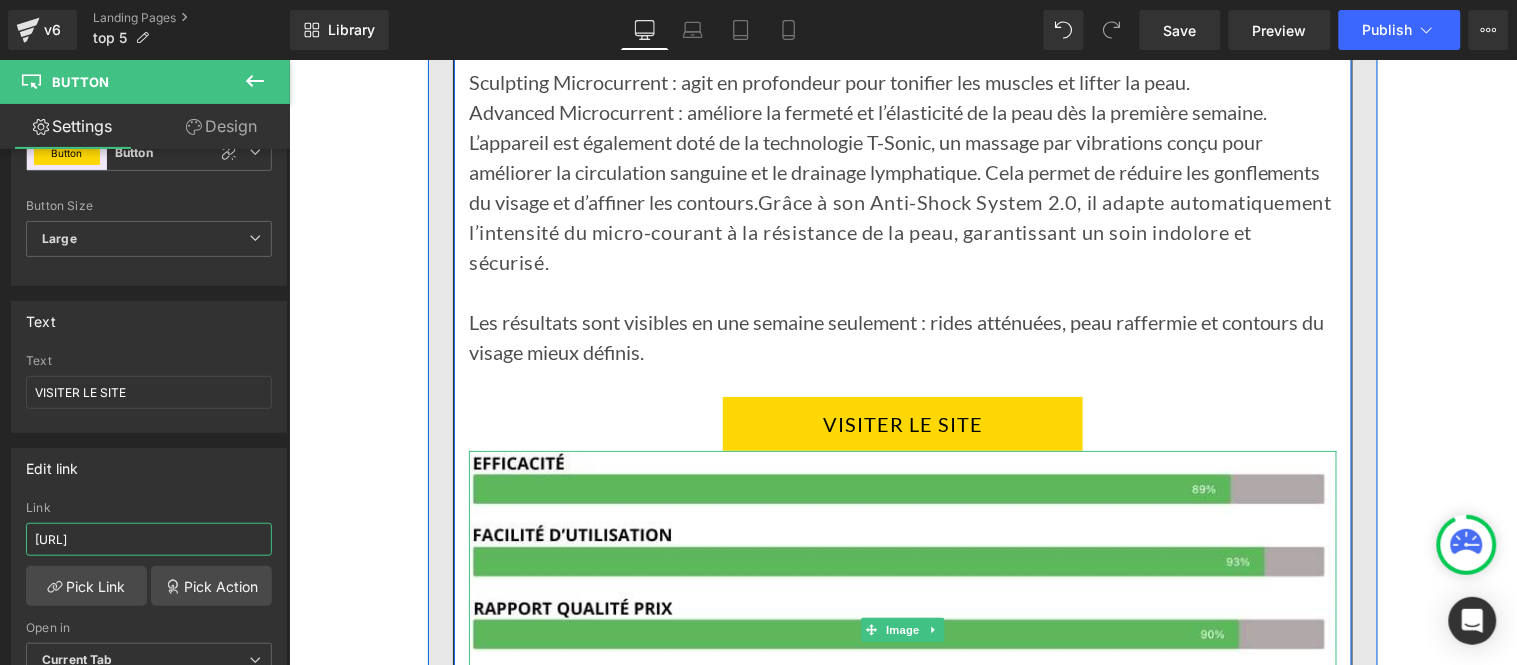 type on "[URL]" 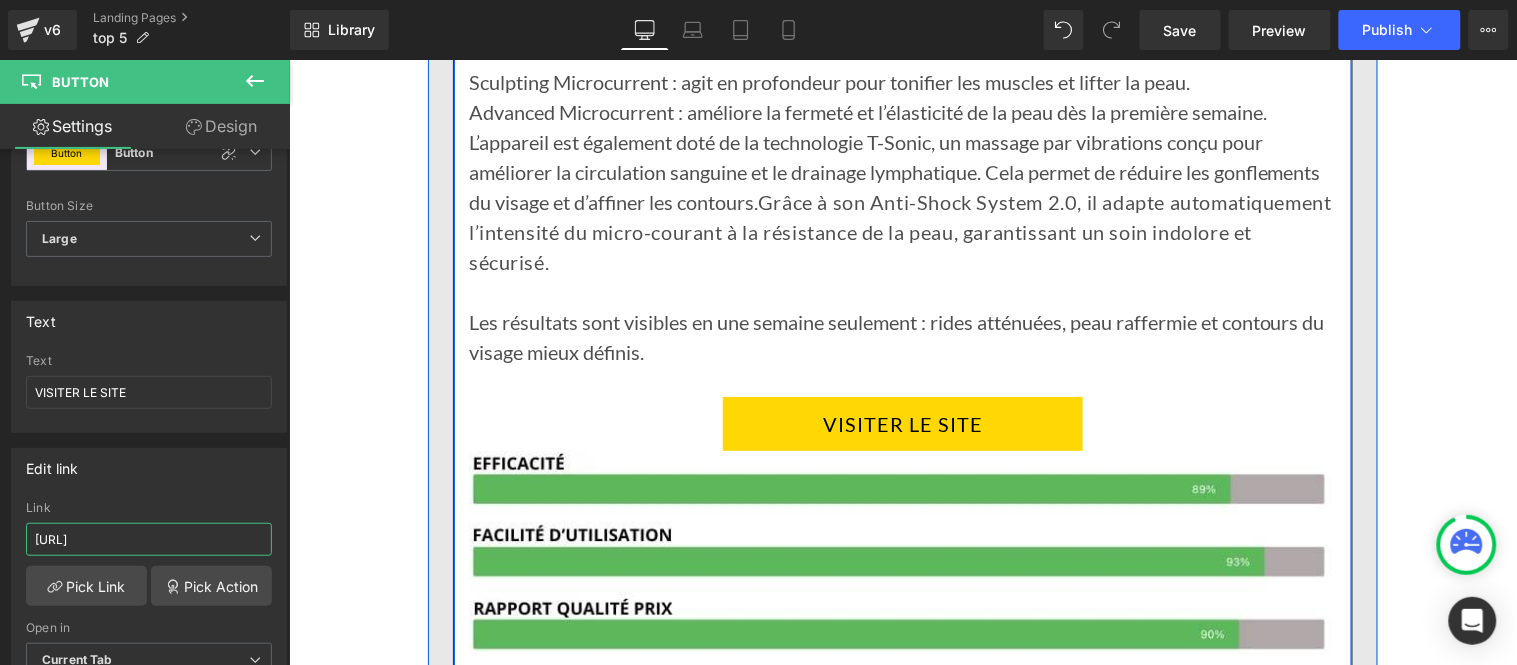 scroll, scrollTop: 0, scrollLeft: 34, axis: horizontal 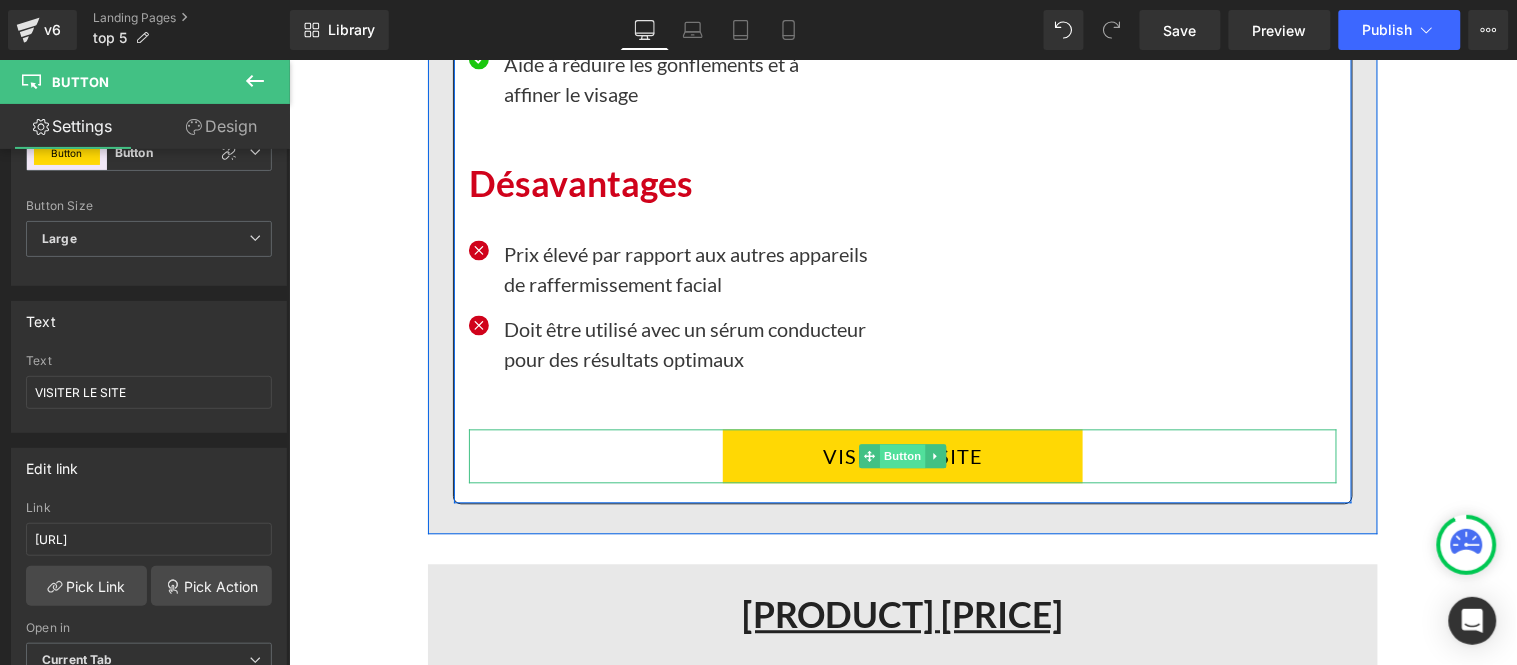 click on "Button" at bounding box center (902, 456) 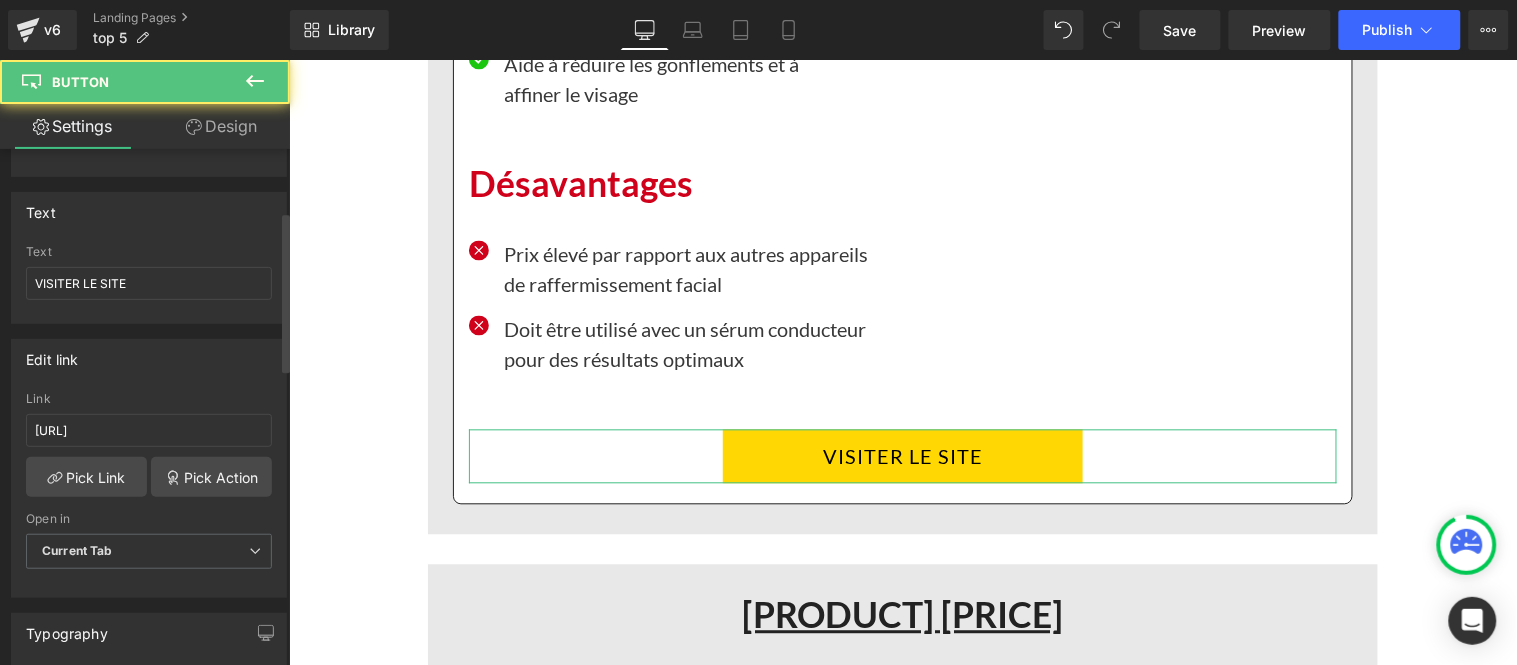 scroll, scrollTop: 222, scrollLeft: 0, axis: vertical 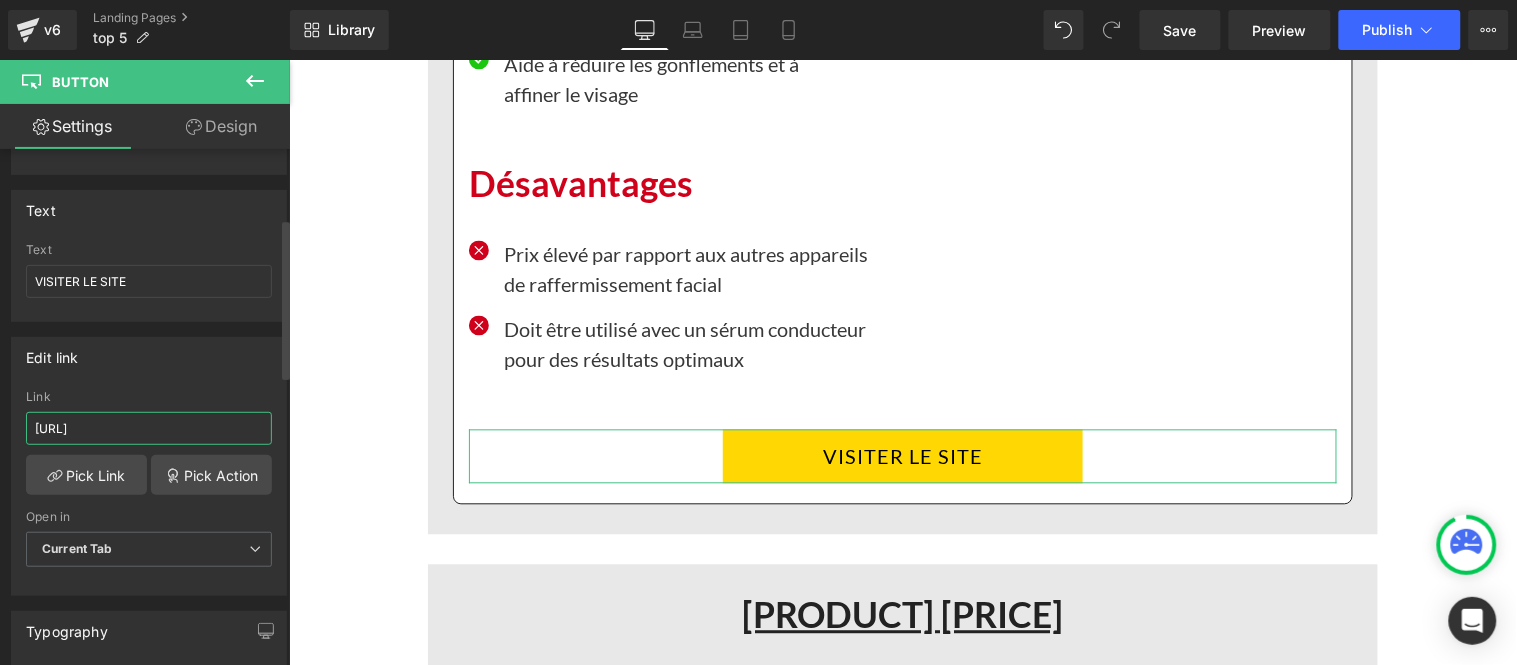click on "[URL]" at bounding box center (149, 428) 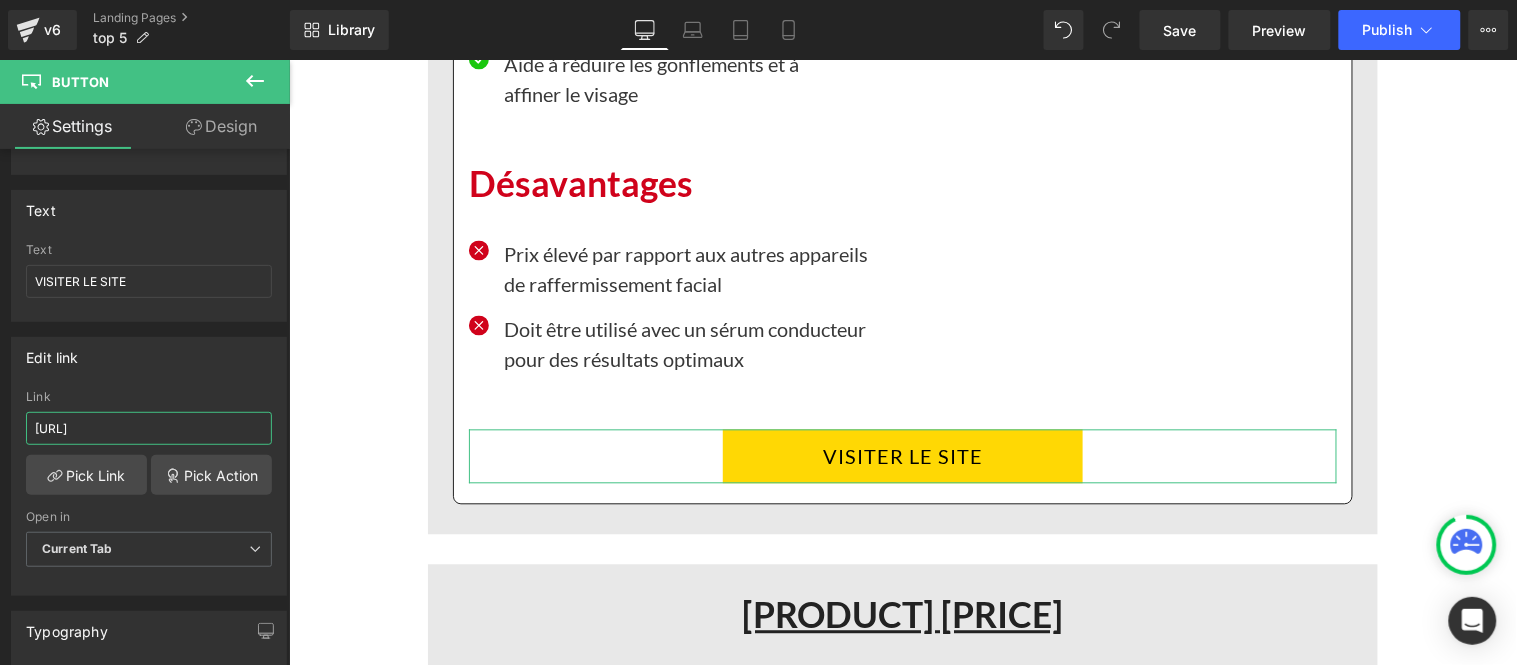 paste on "france.com/product" 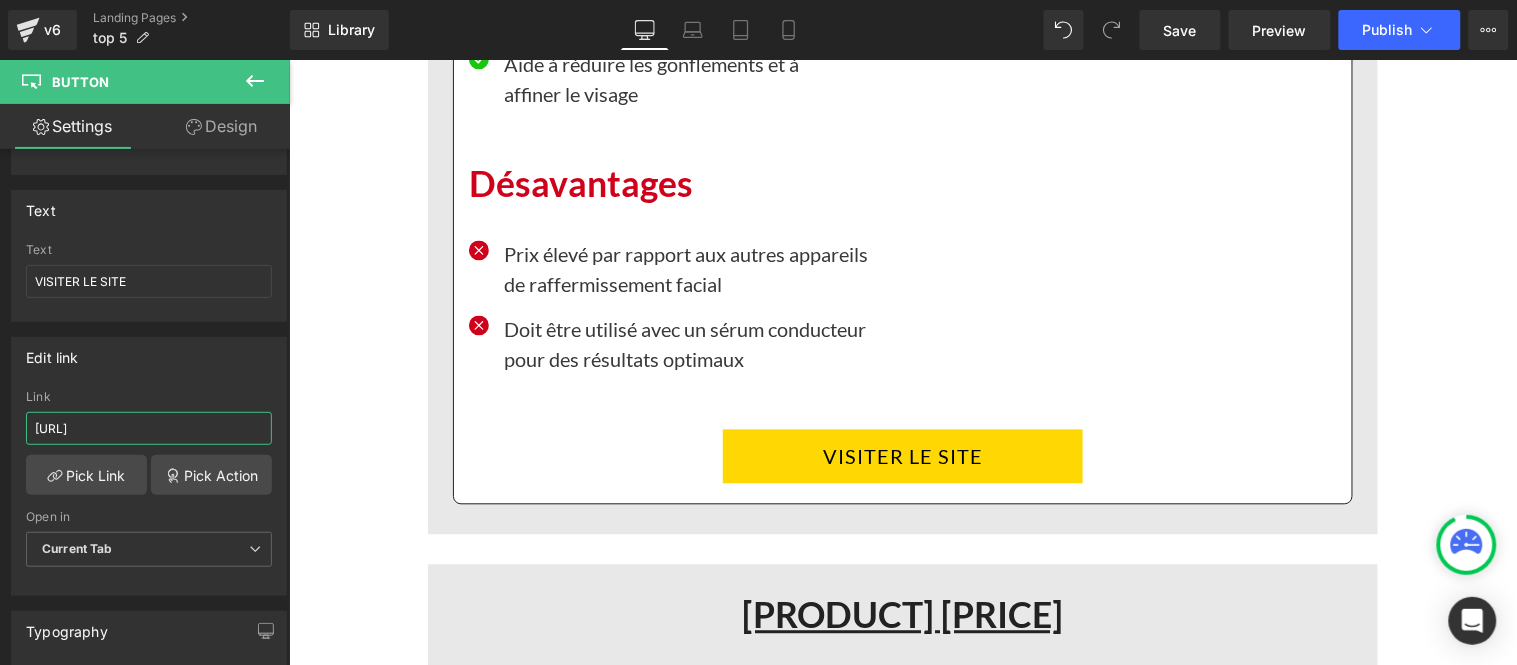 scroll, scrollTop: 0, scrollLeft: 34, axis: horizontal 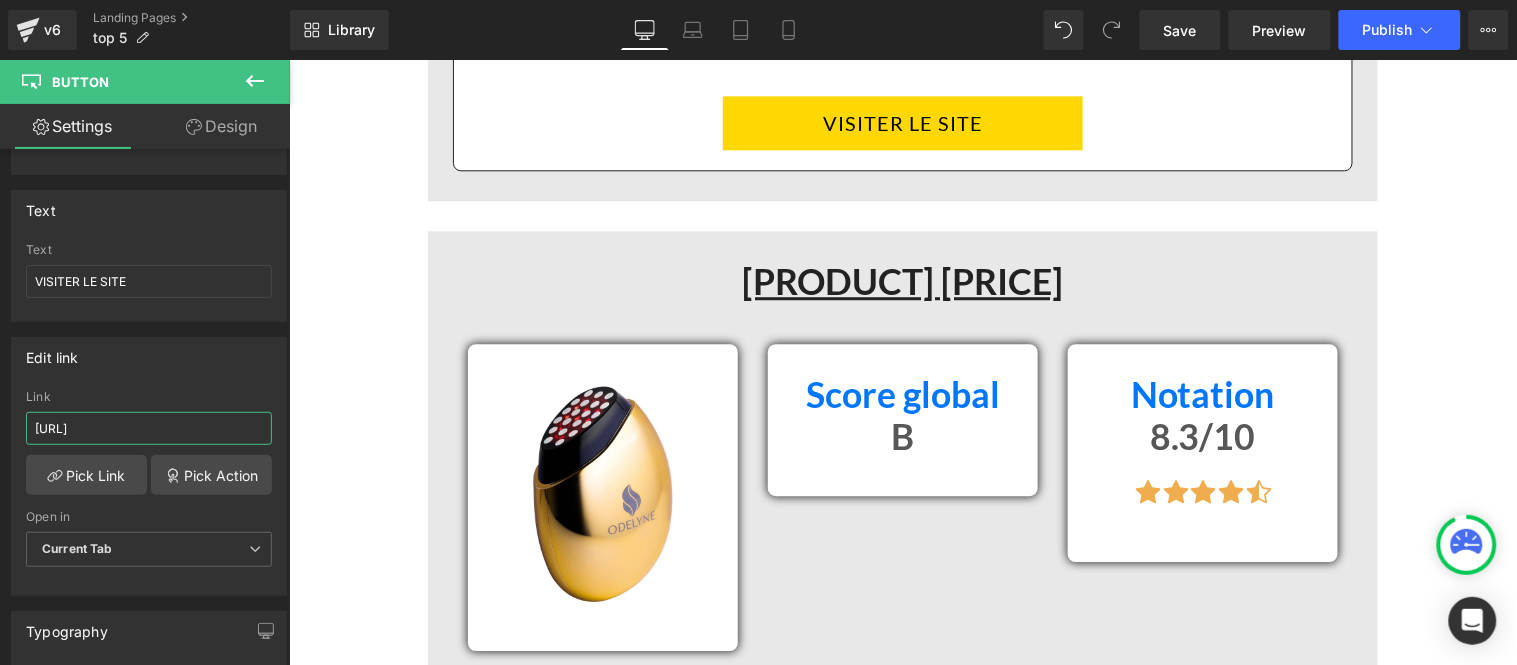type on "[URL]" 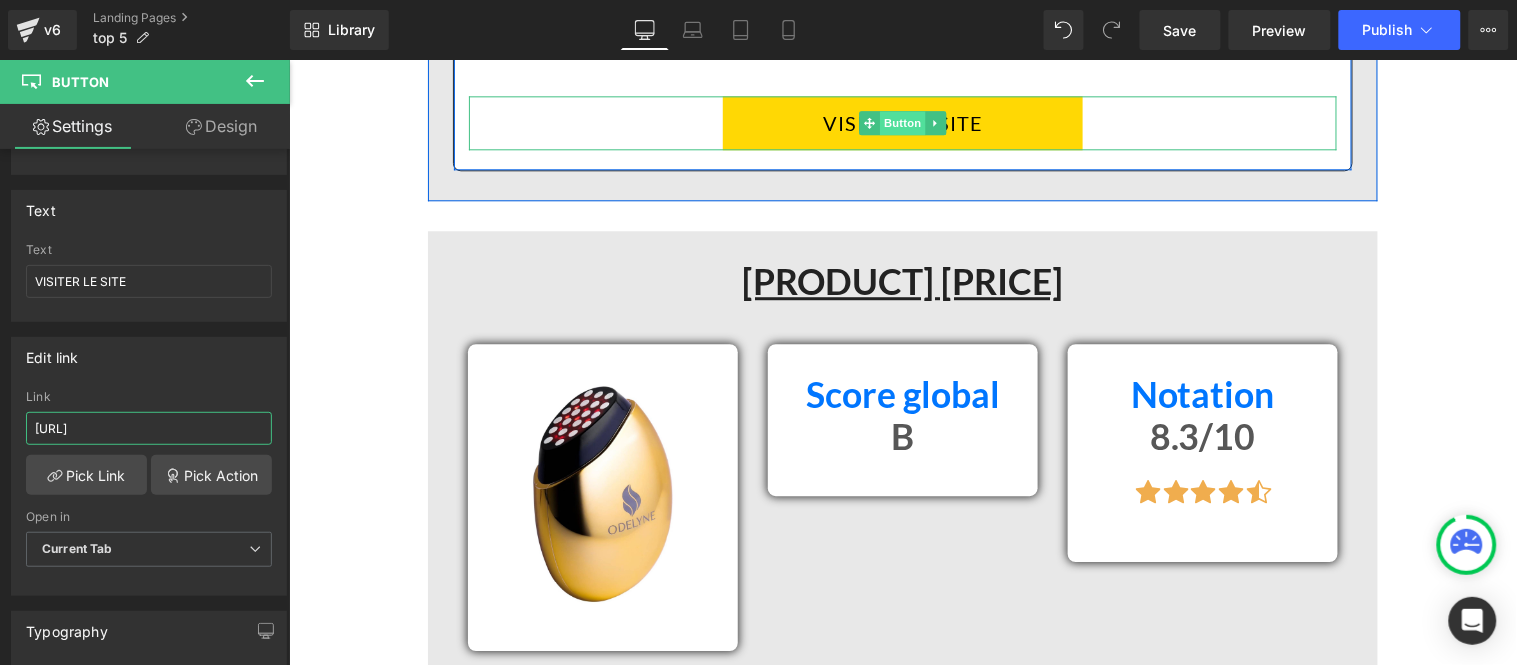 click on "Button" at bounding box center (902, 122) 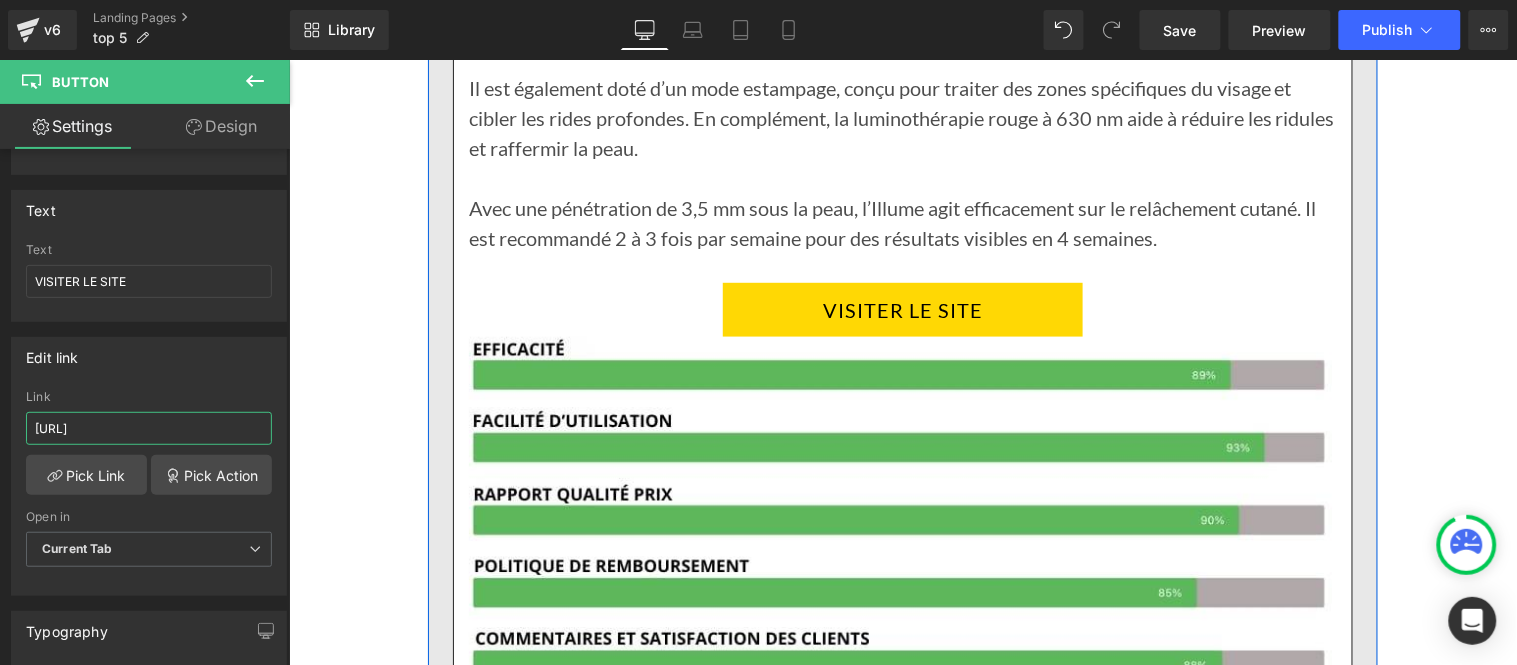 scroll, scrollTop: 8000, scrollLeft: 0, axis: vertical 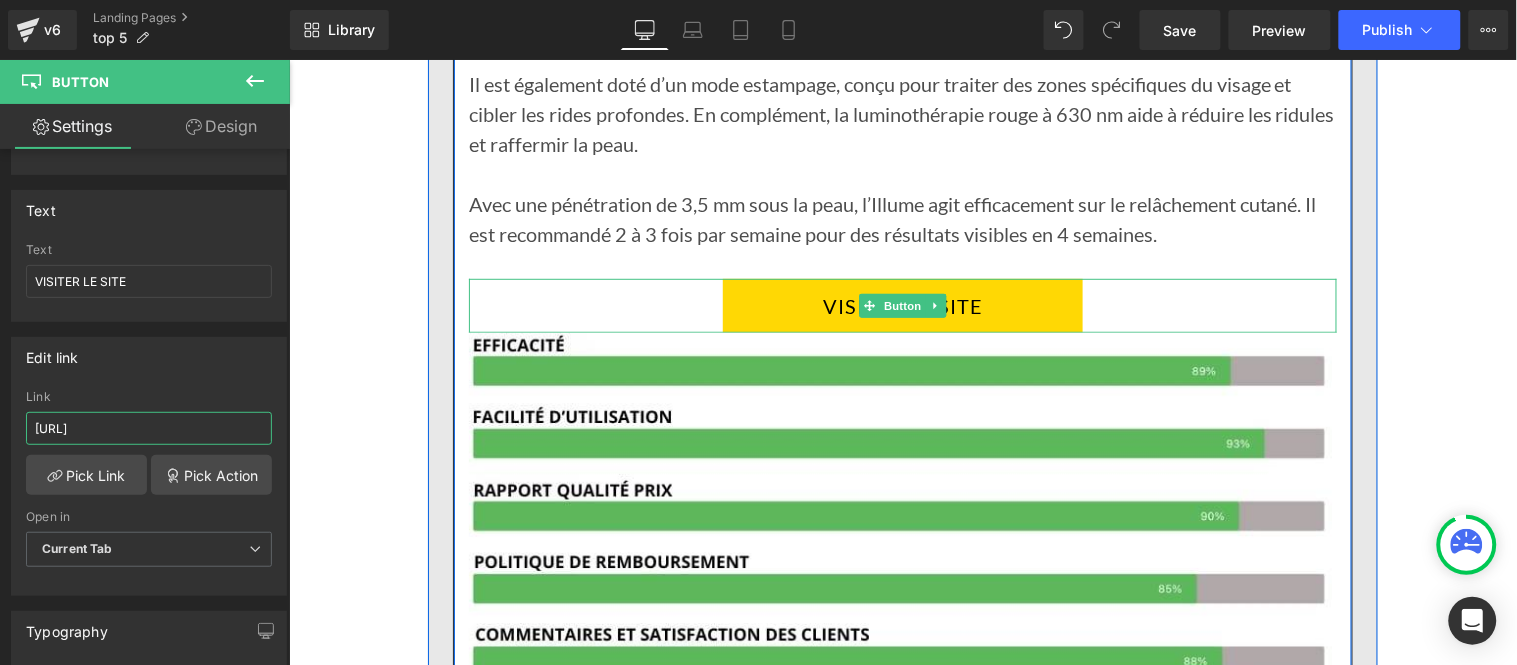 drag, startPoint x: 884, startPoint y: 340, endPoint x: 442, endPoint y: 415, distance: 448.31796 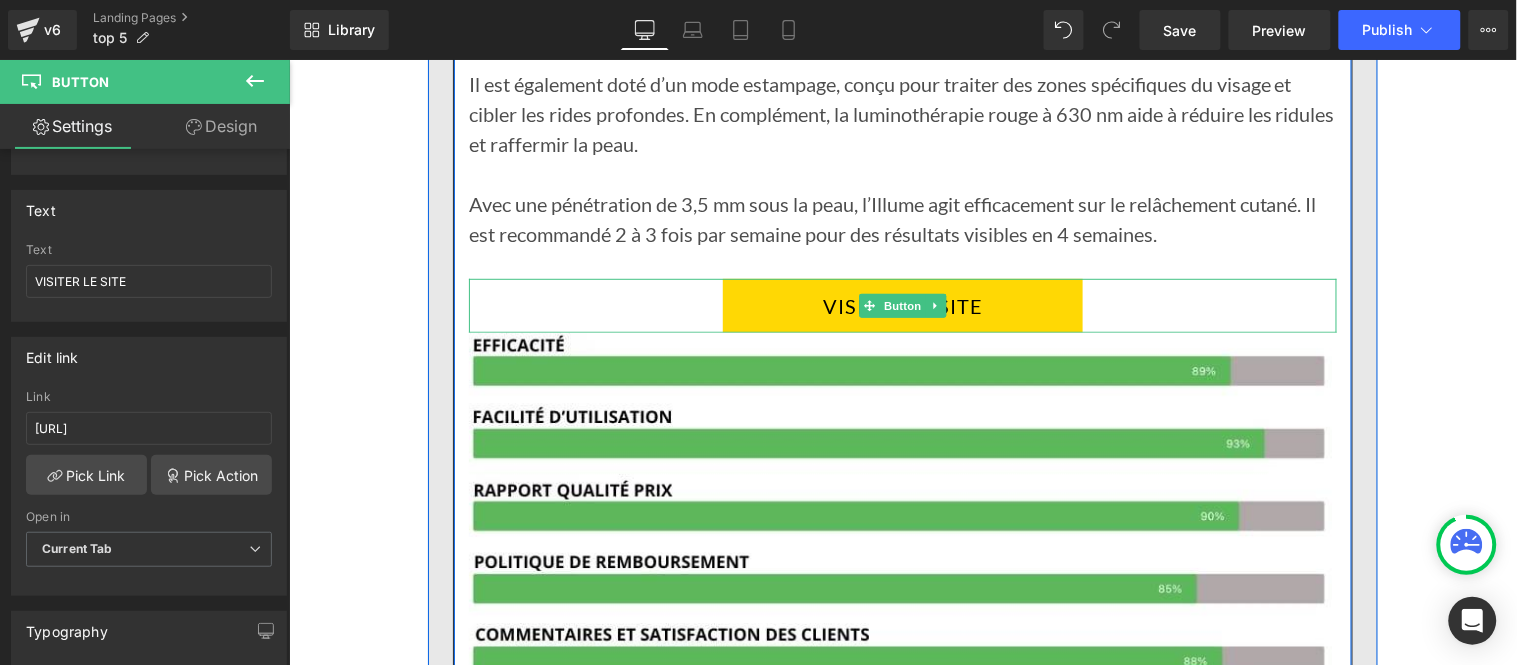 click on "Button" at bounding box center (902, 305) 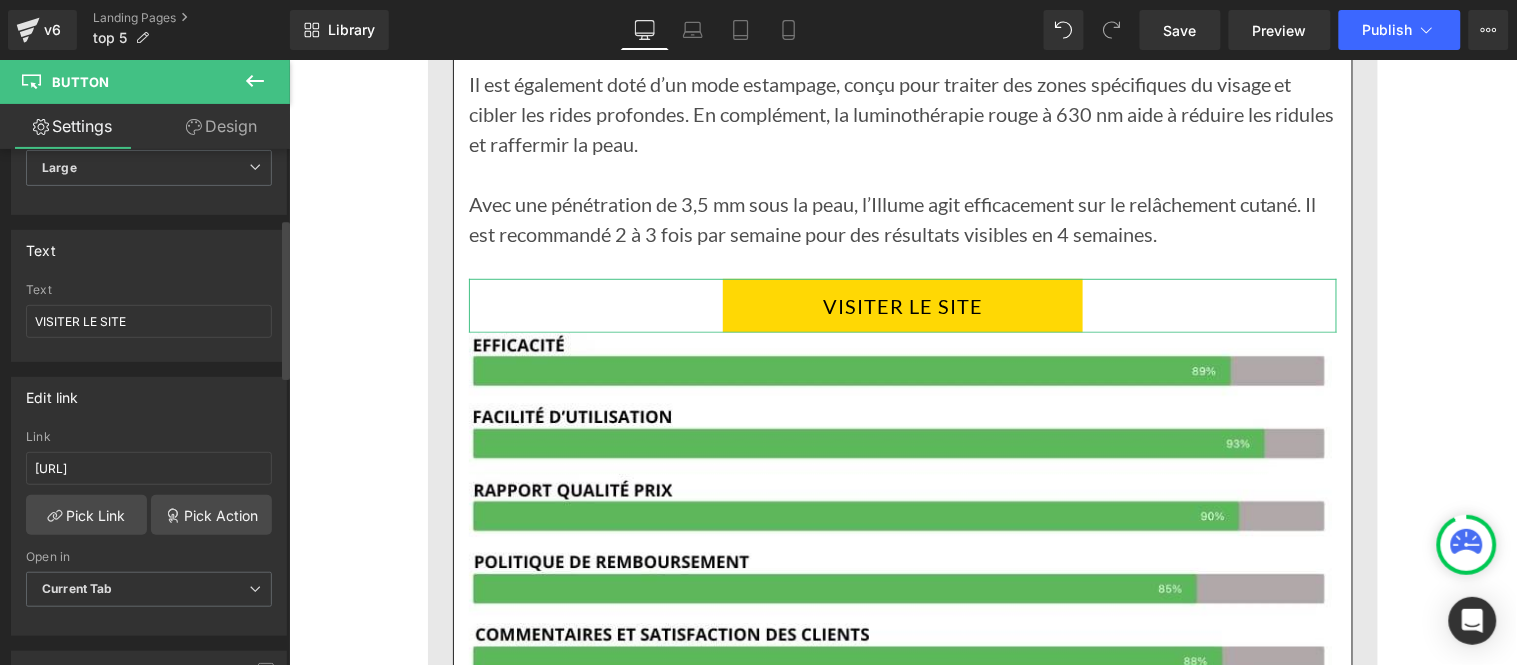 scroll, scrollTop: 222, scrollLeft: 0, axis: vertical 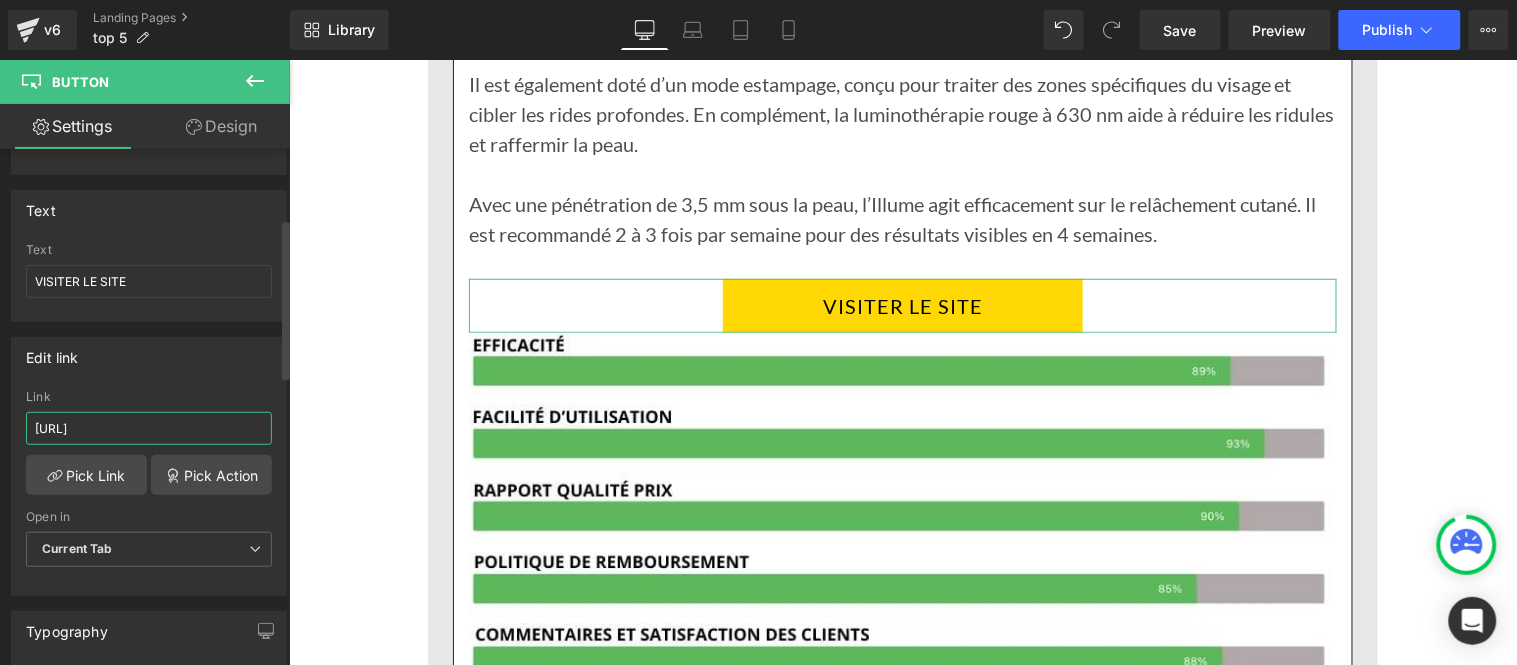 click on "[URL]" at bounding box center [149, 428] 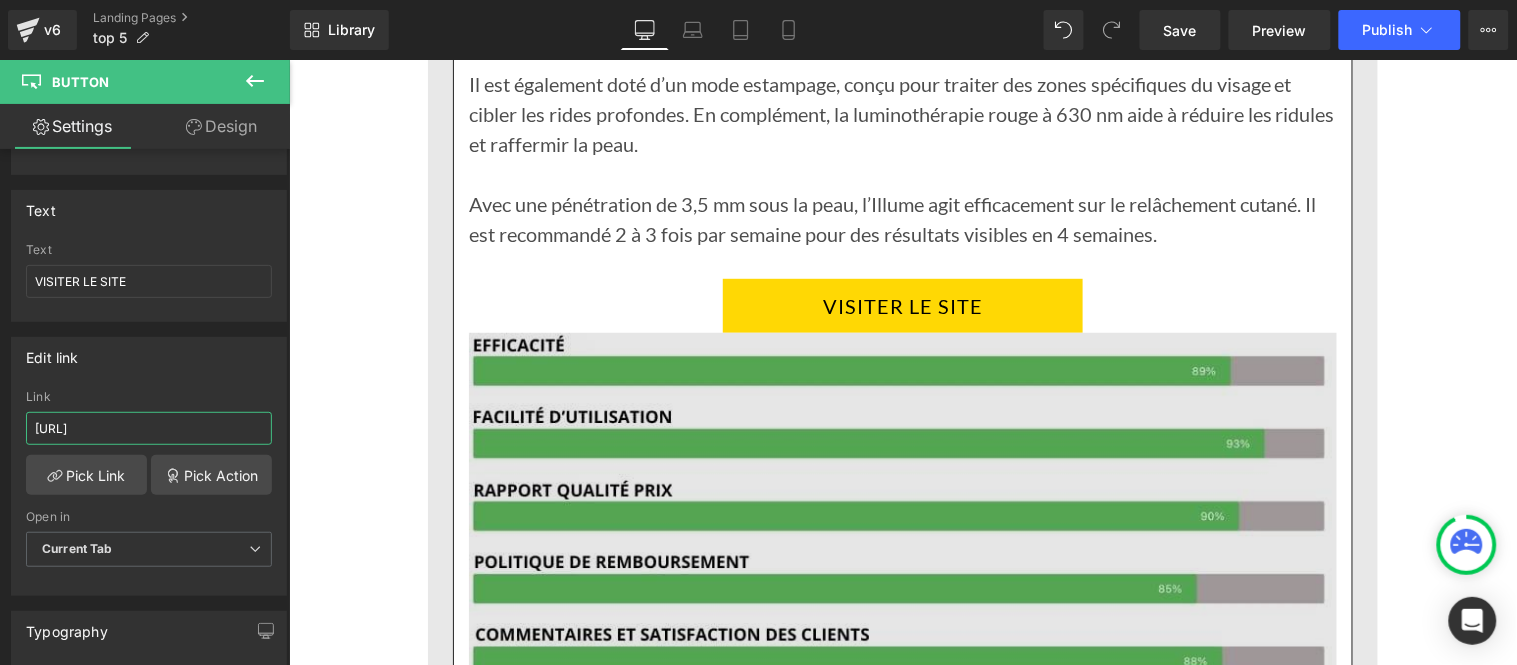 paste on "france.com/product" 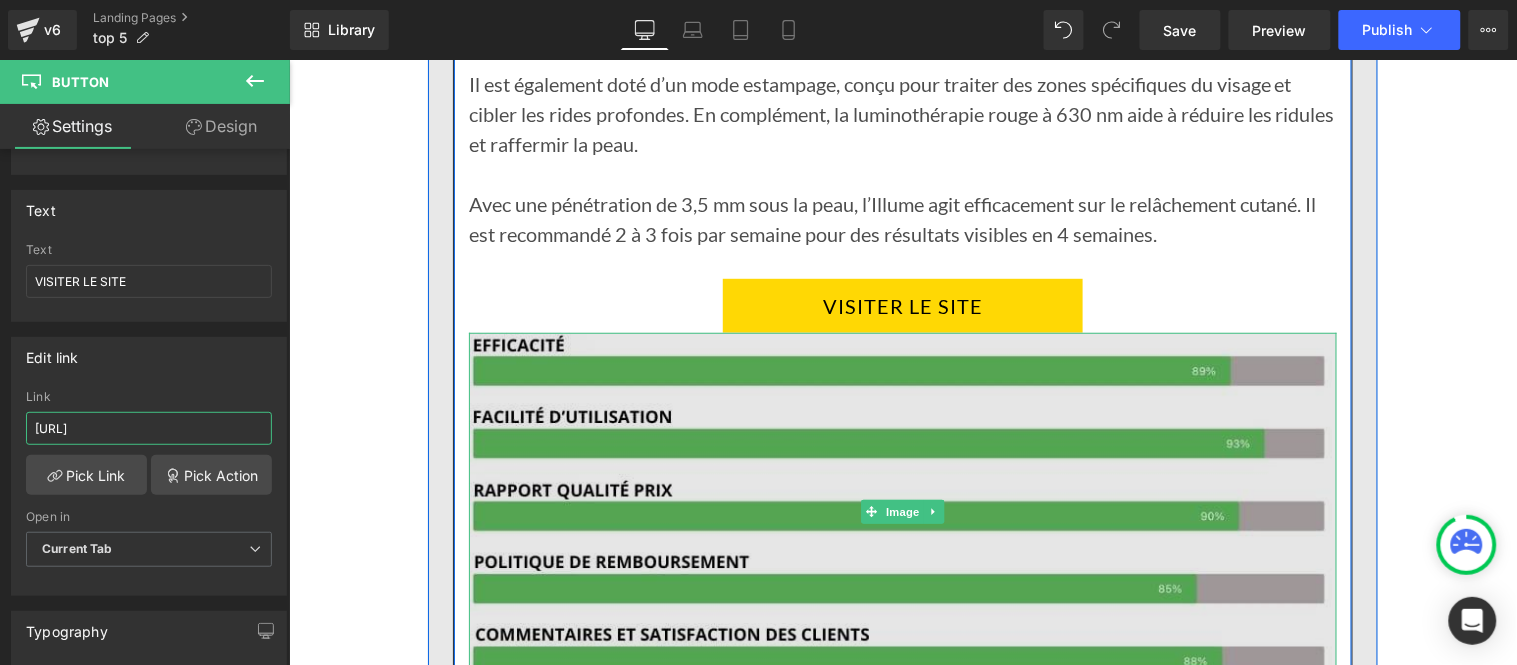 scroll, scrollTop: 0, scrollLeft: 34, axis: horizontal 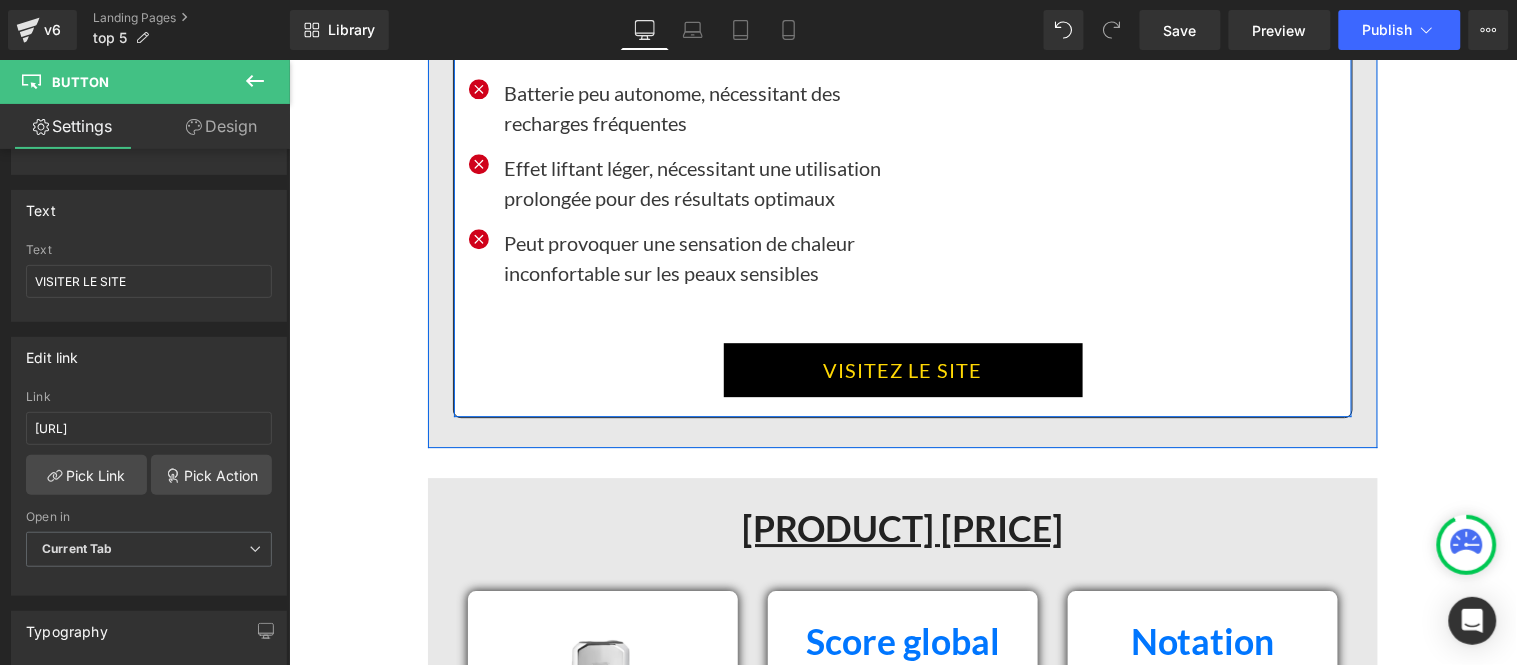 click on "VISITEZ LE SITE Button" at bounding box center (902, 369) 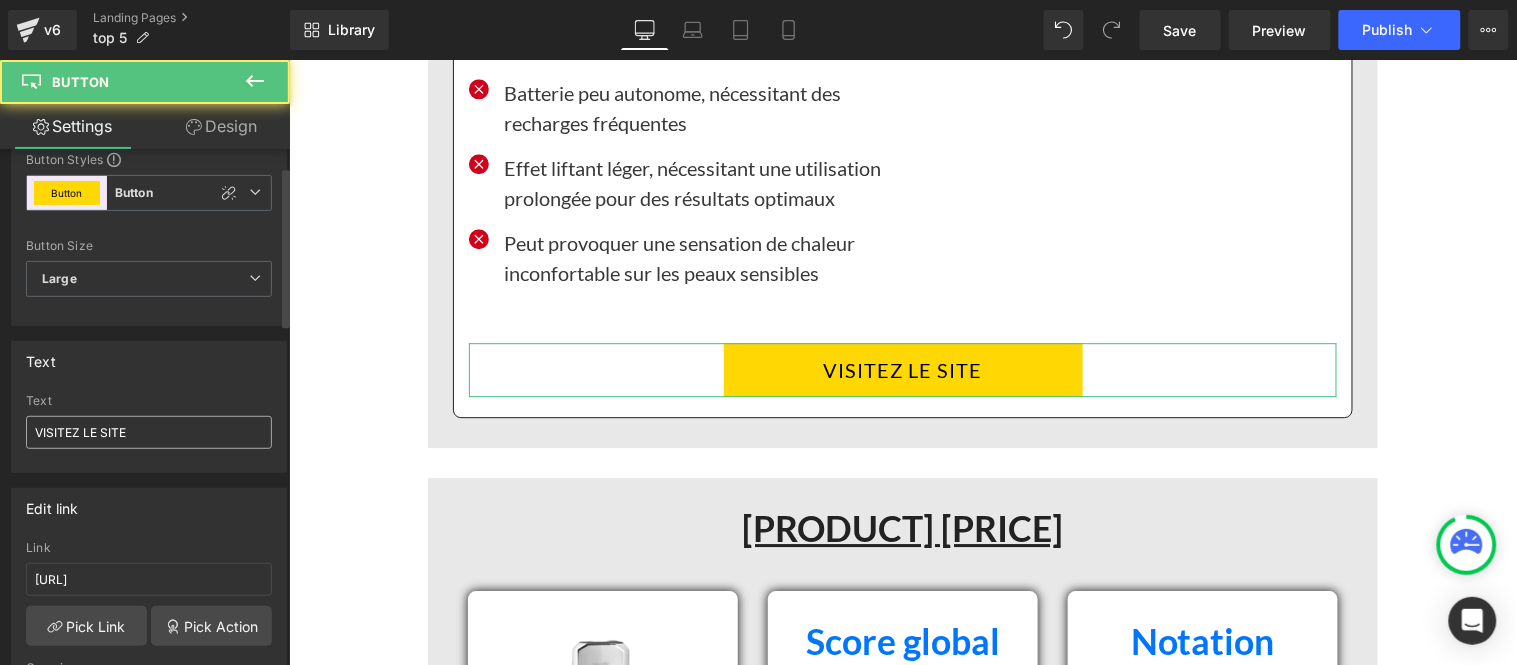 scroll, scrollTop: 222, scrollLeft: 0, axis: vertical 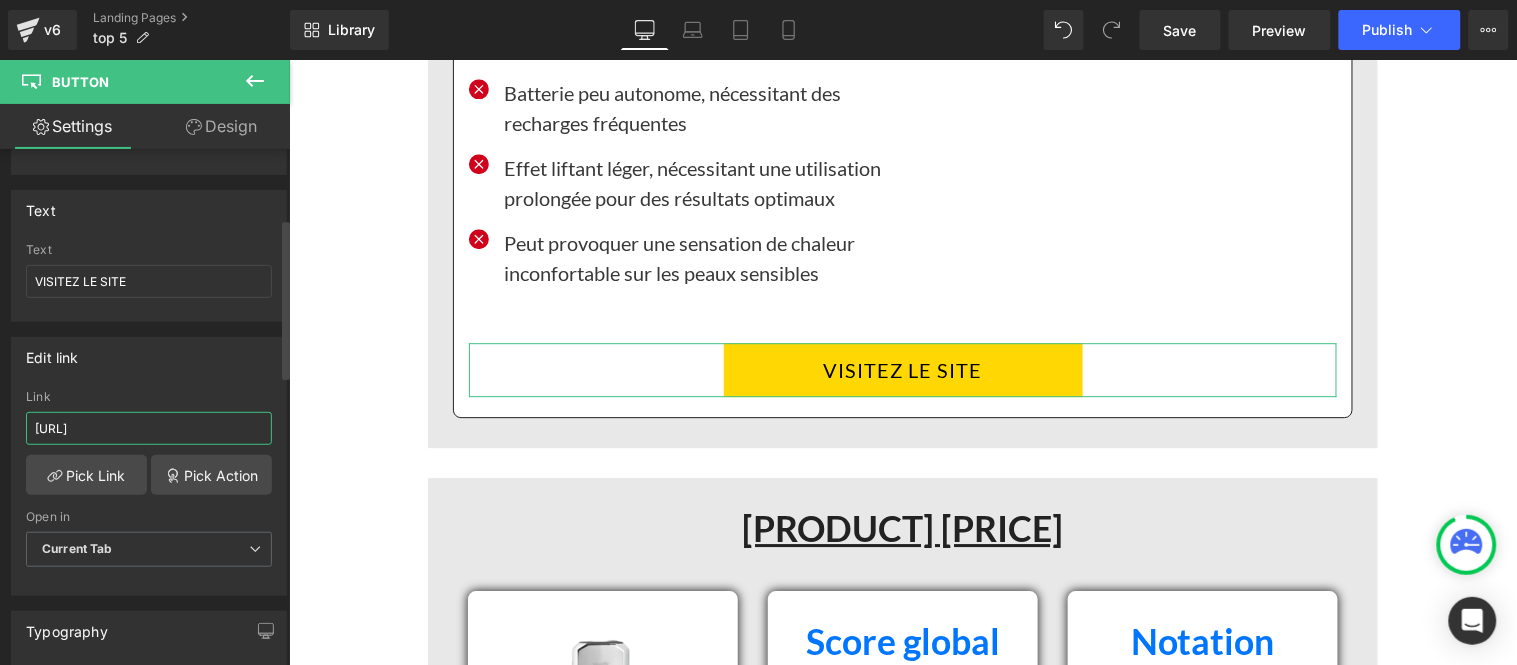click on "[URL]" at bounding box center [149, 428] 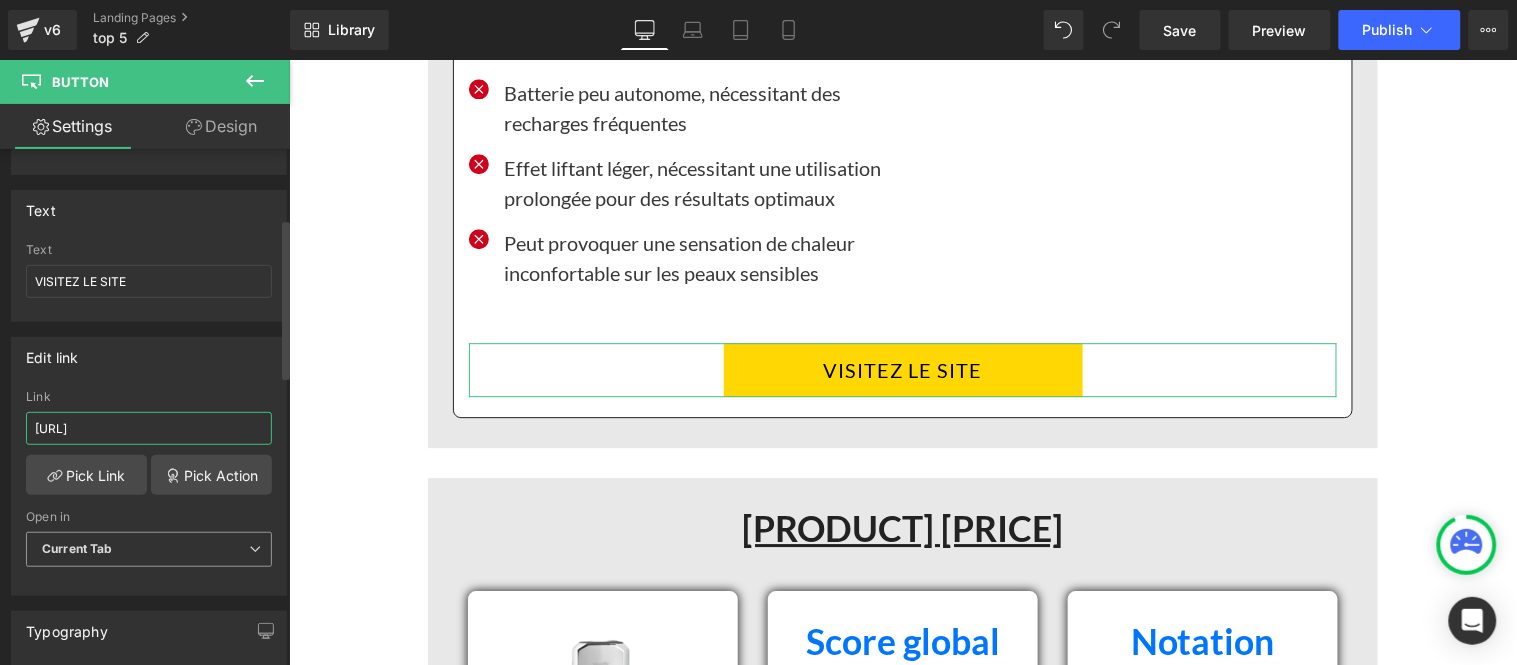 paste on "france.com/product" 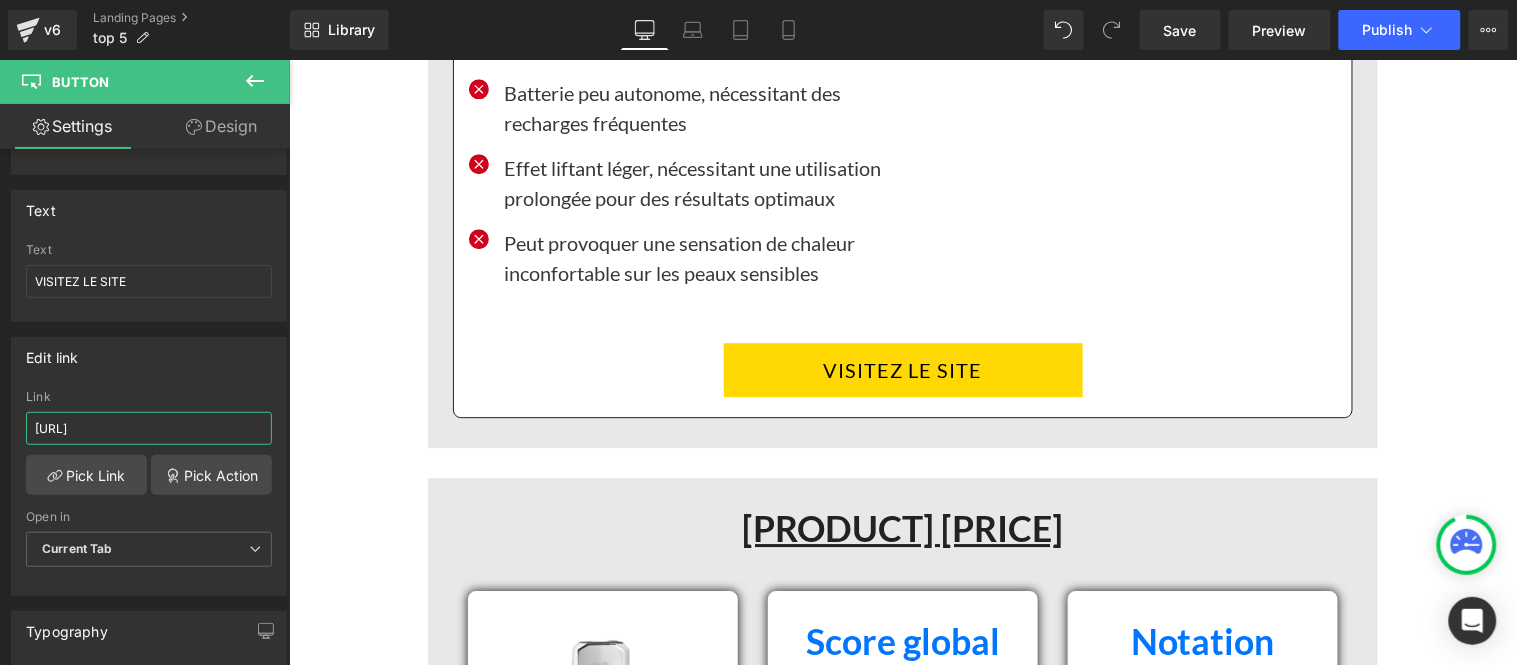 scroll, scrollTop: 0, scrollLeft: 34, axis: horizontal 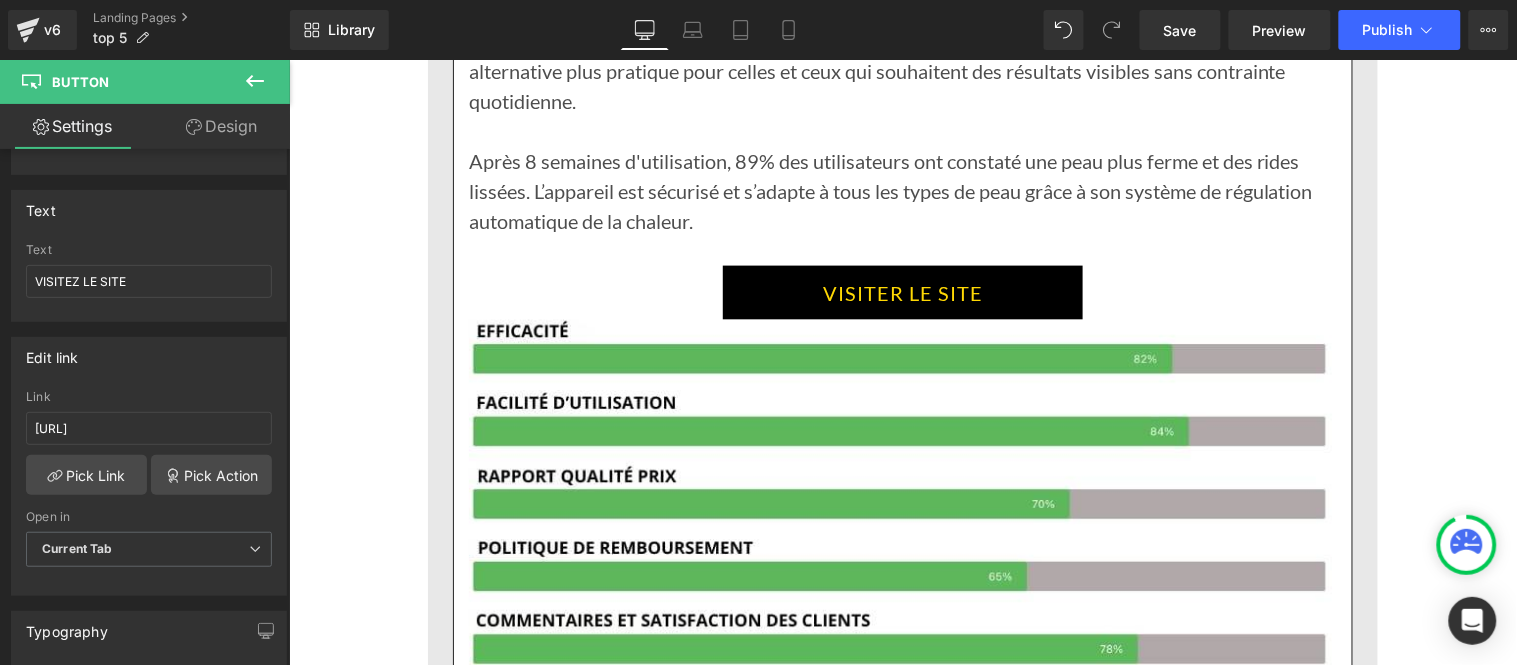click on "VISITER LE SITE Button" at bounding box center [902, 292] 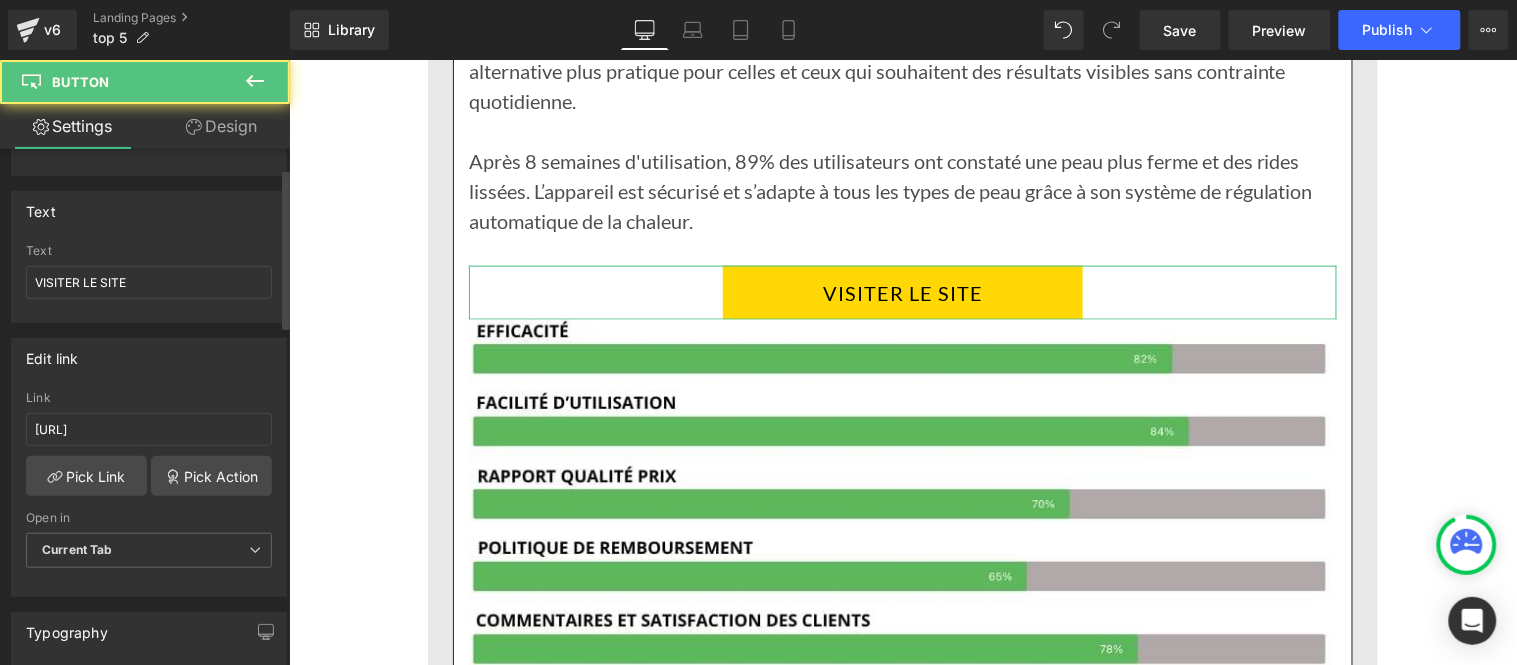 scroll, scrollTop: 222, scrollLeft: 0, axis: vertical 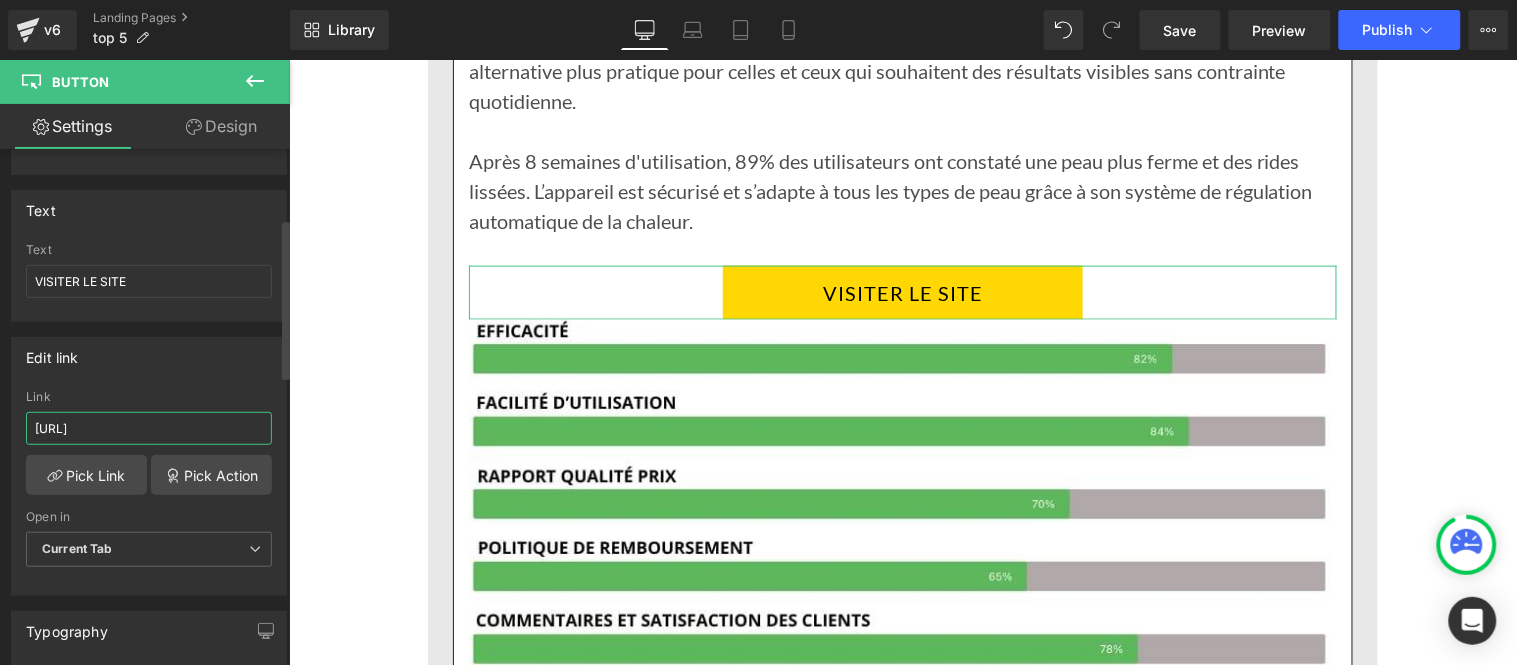 click on "[URL]" at bounding box center [149, 428] 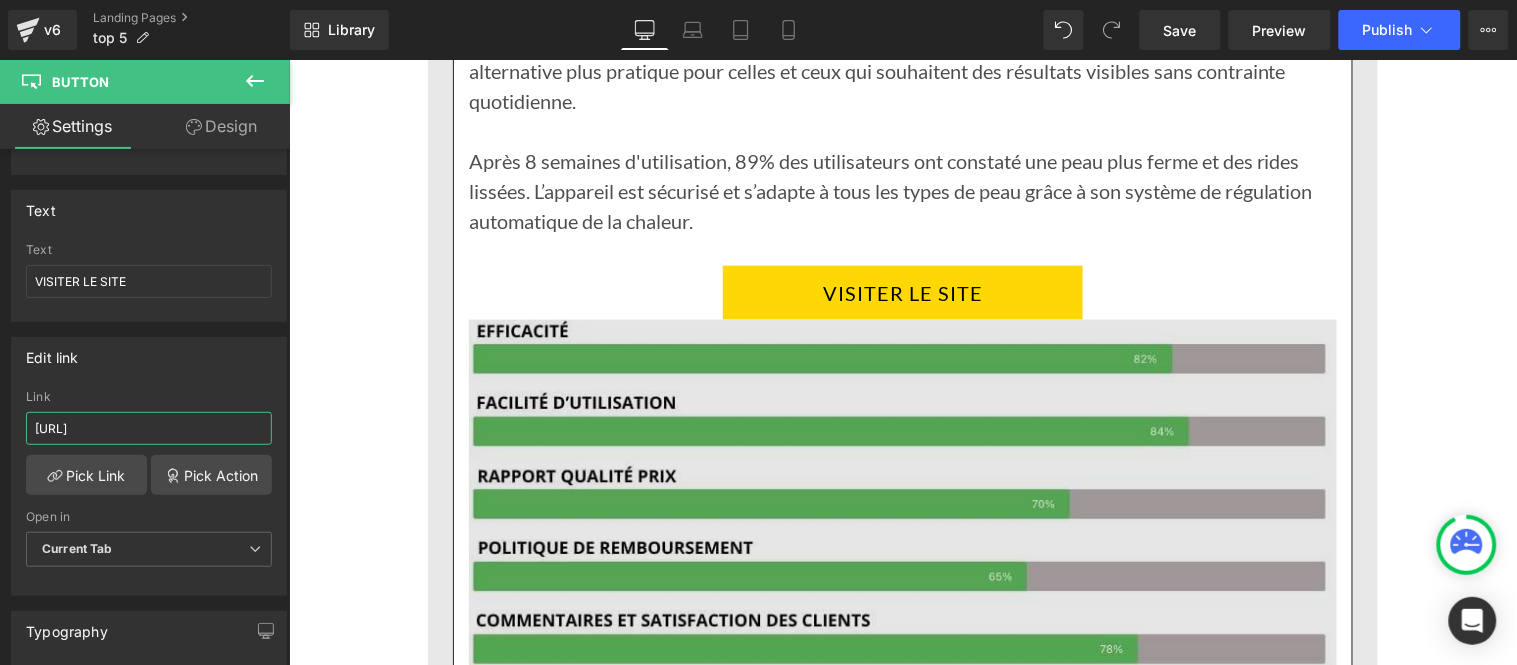 type on "[URL]" 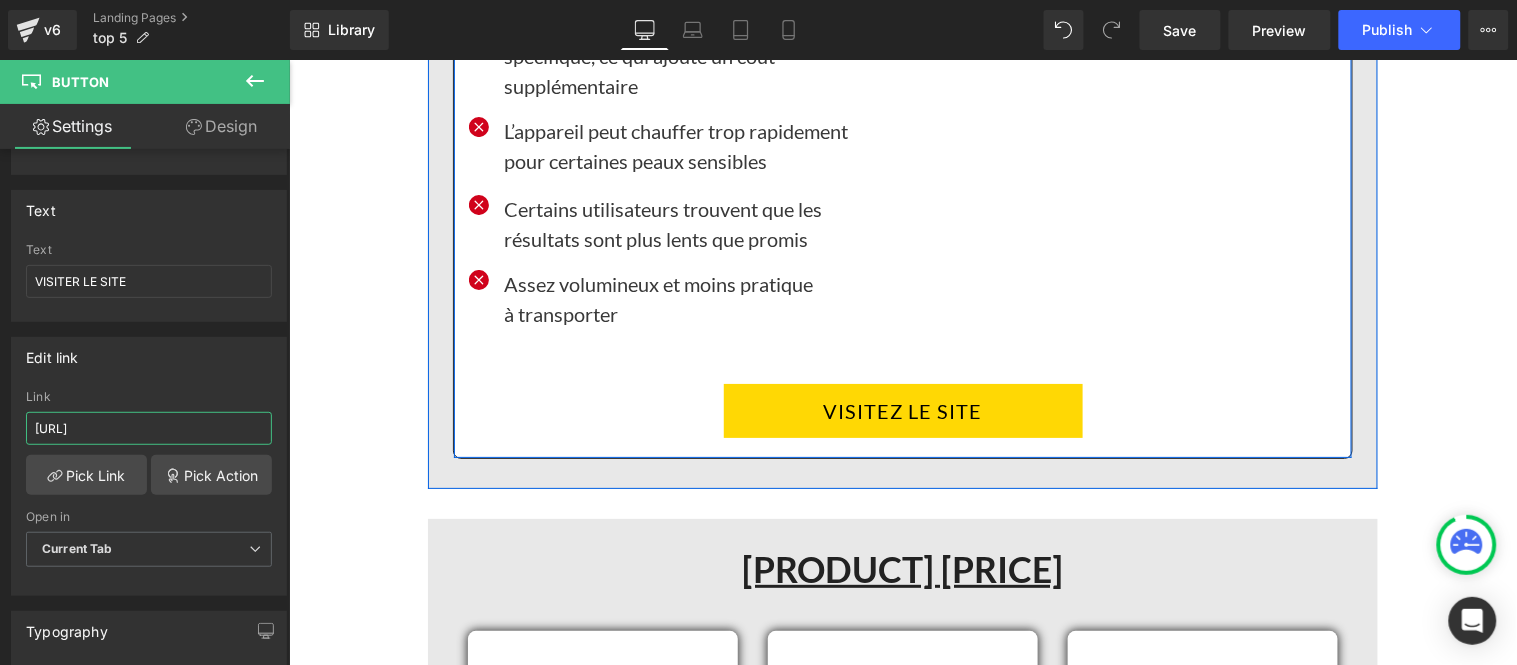 scroll, scrollTop: 11555, scrollLeft: 0, axis: vertical 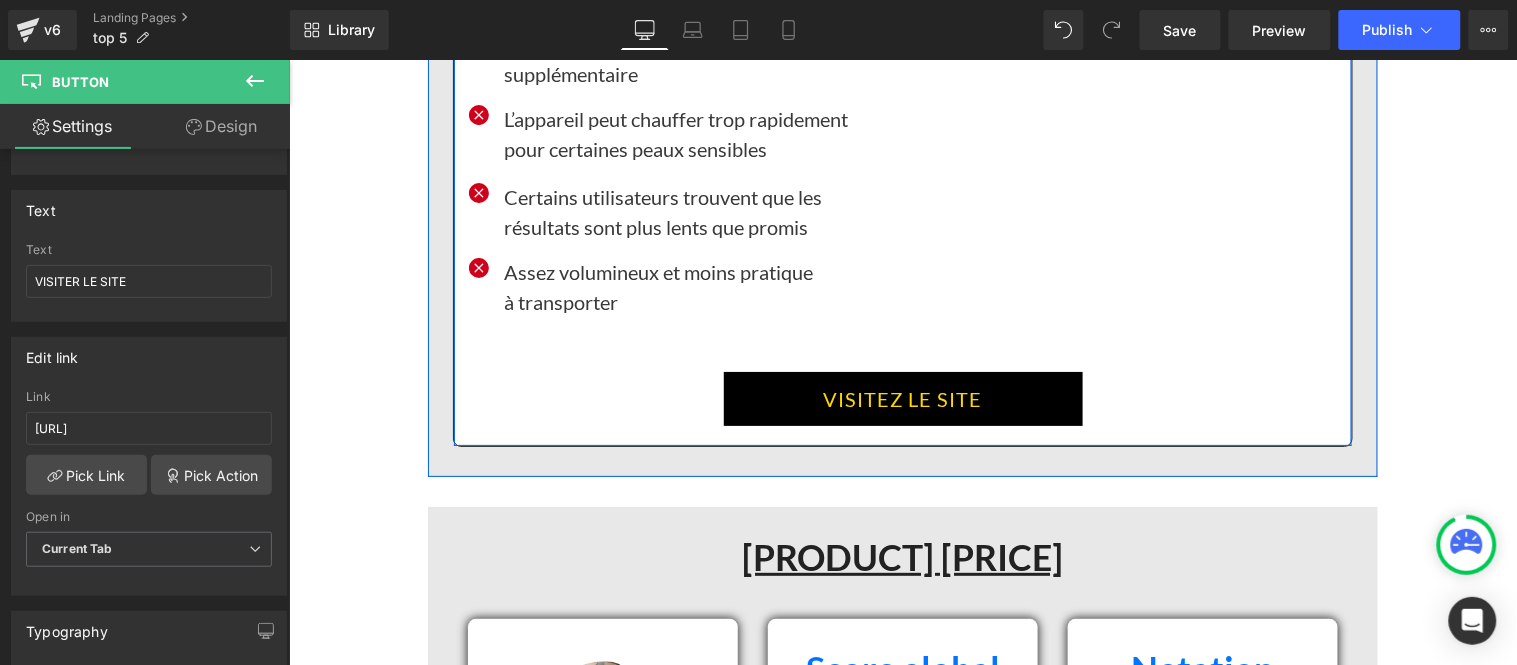 click on "VISITEZ LE SITE Button" at bounding box center [902, 398] 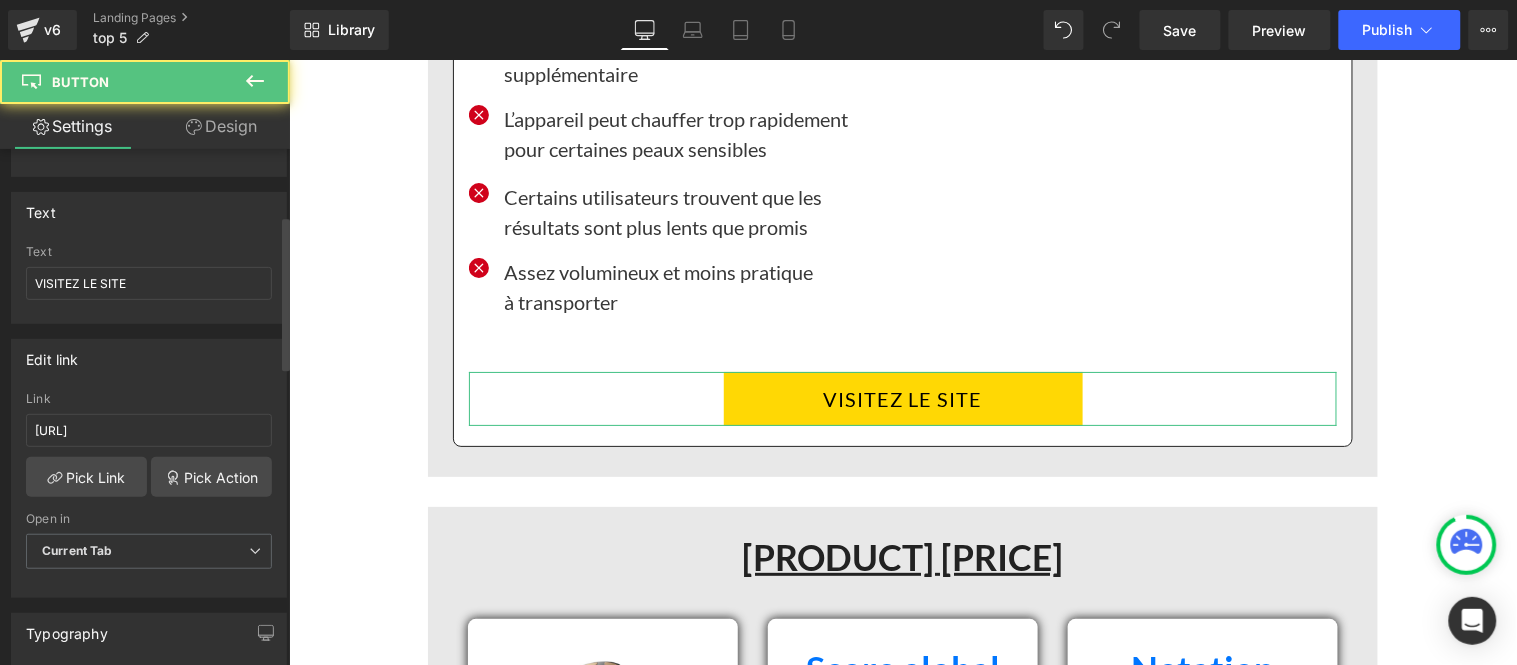 scroll, scrollTop: 222, scrollLeft: 0, axis: vertical 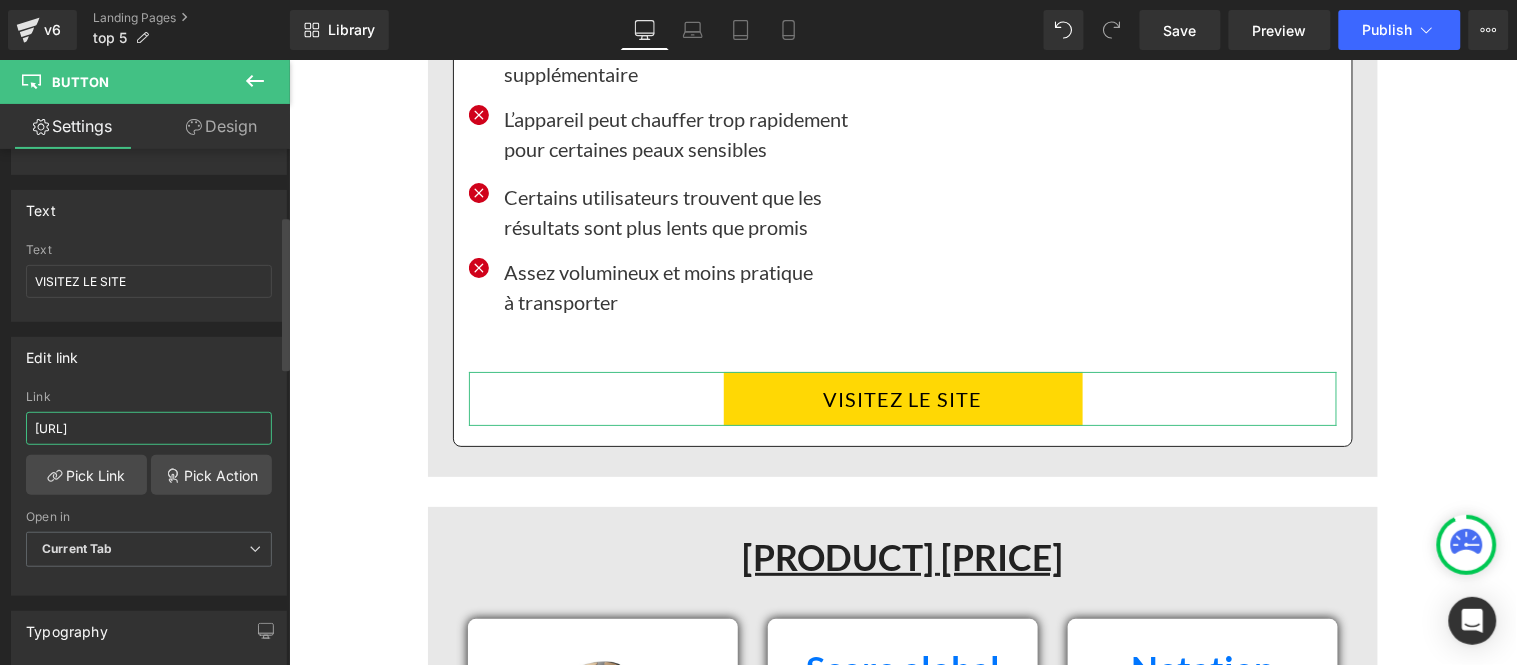 click on "[URL]" at bounding box center [149, 428] 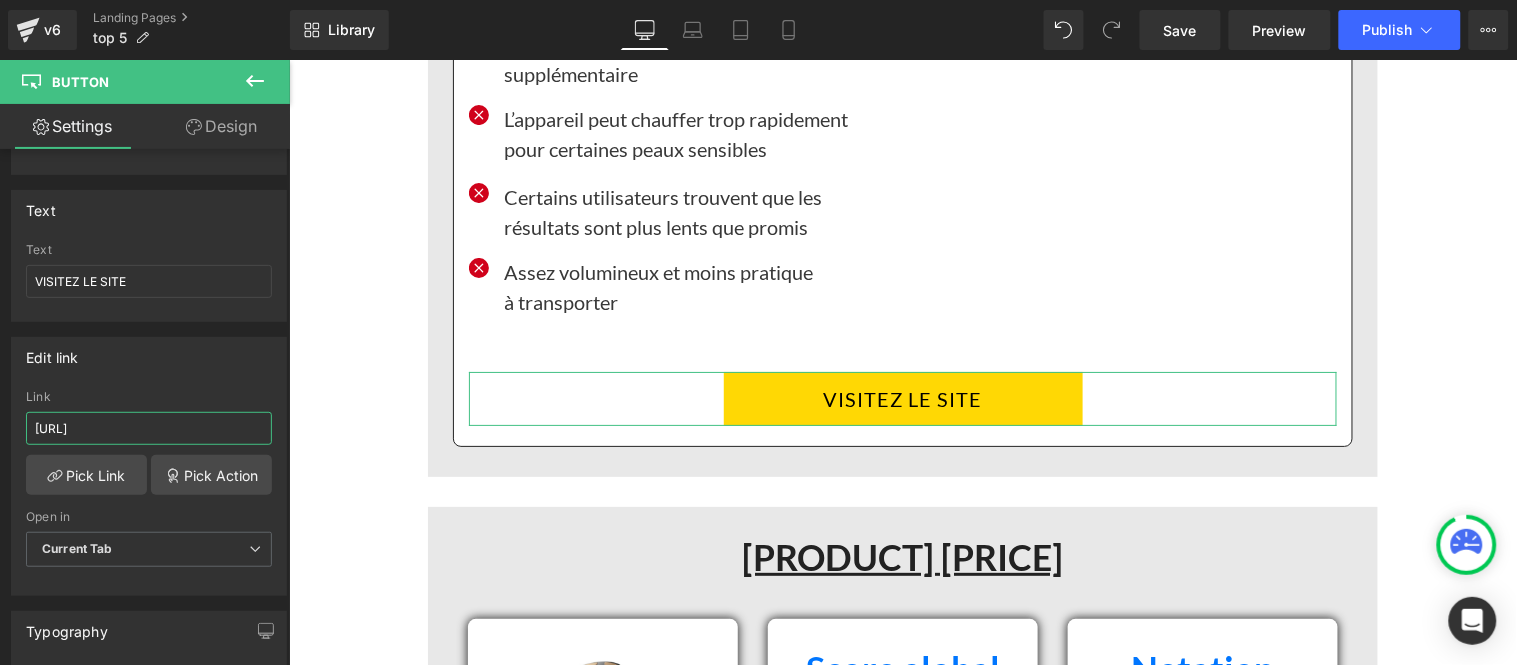 paste on "france.com/product" 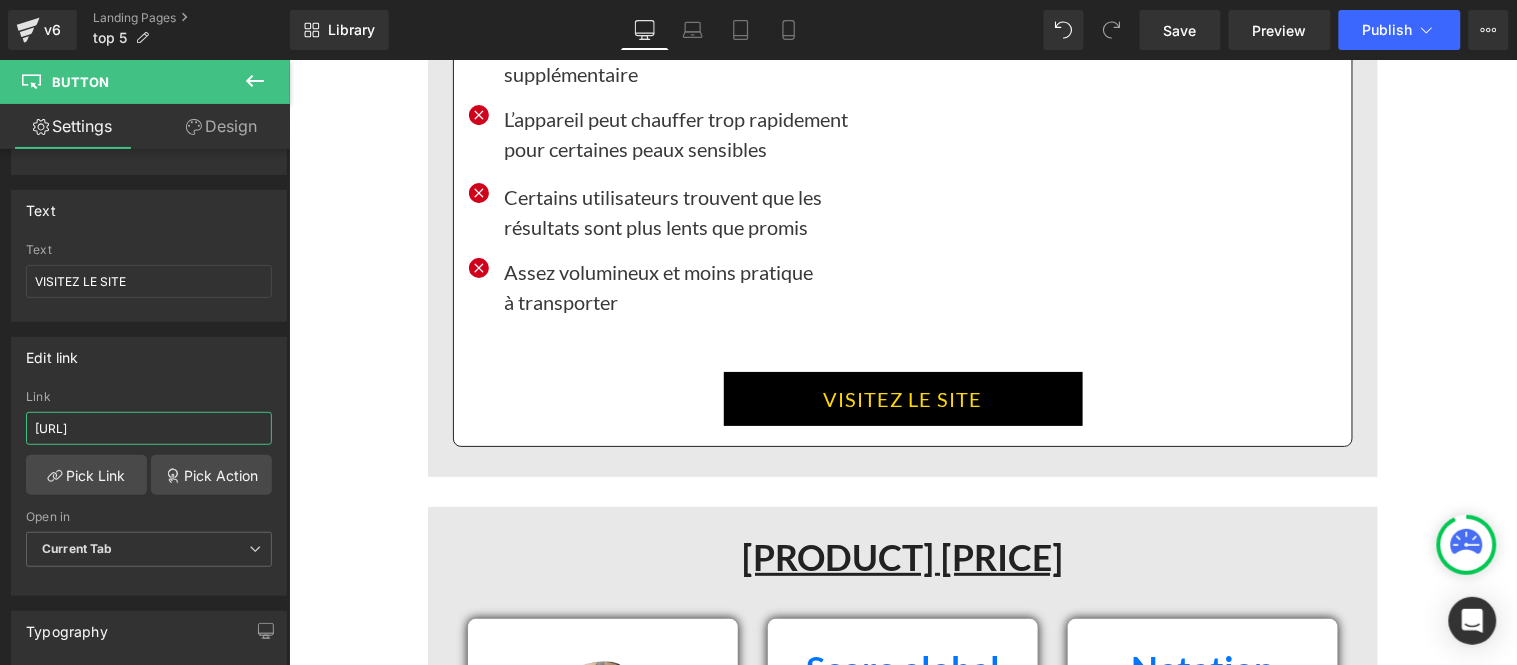 scroll, scrollTop: 0, scrollLeft: 34, axis: horizontal 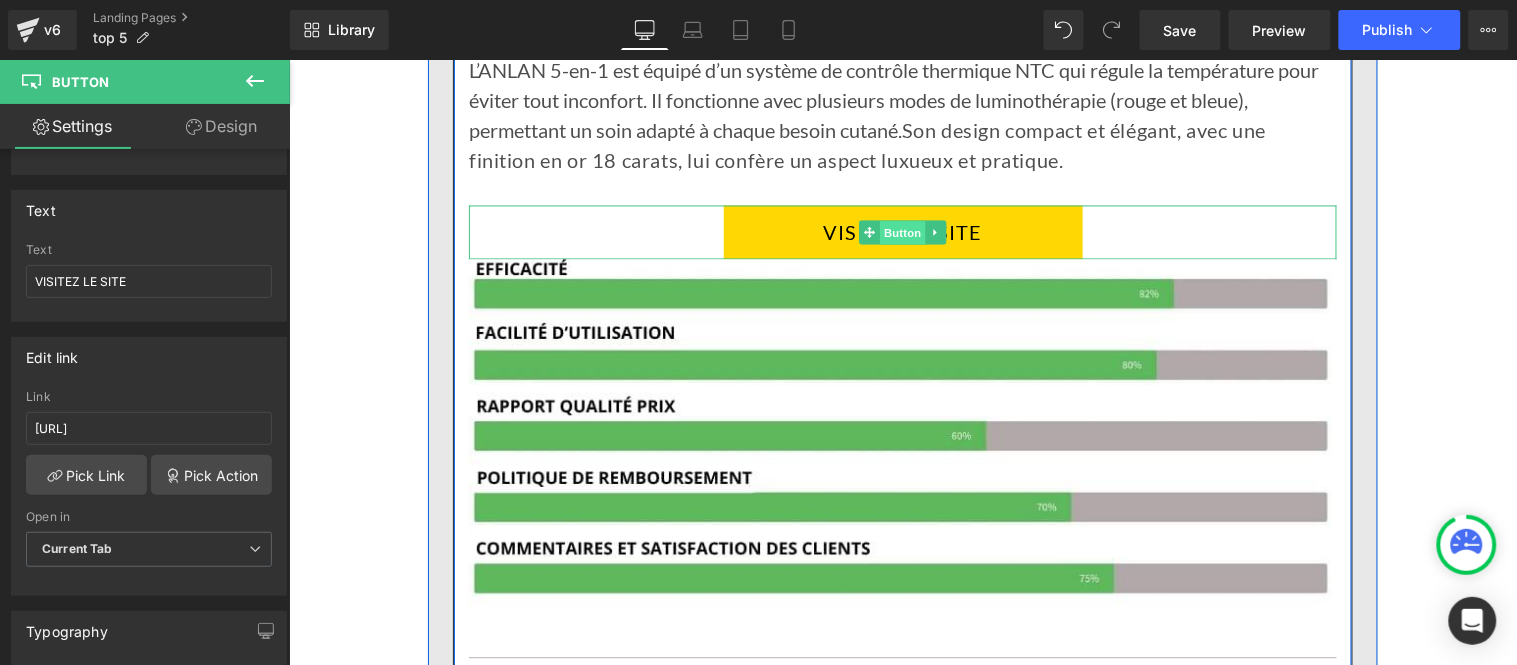 click on "Button" at bounding box center (902, 233) 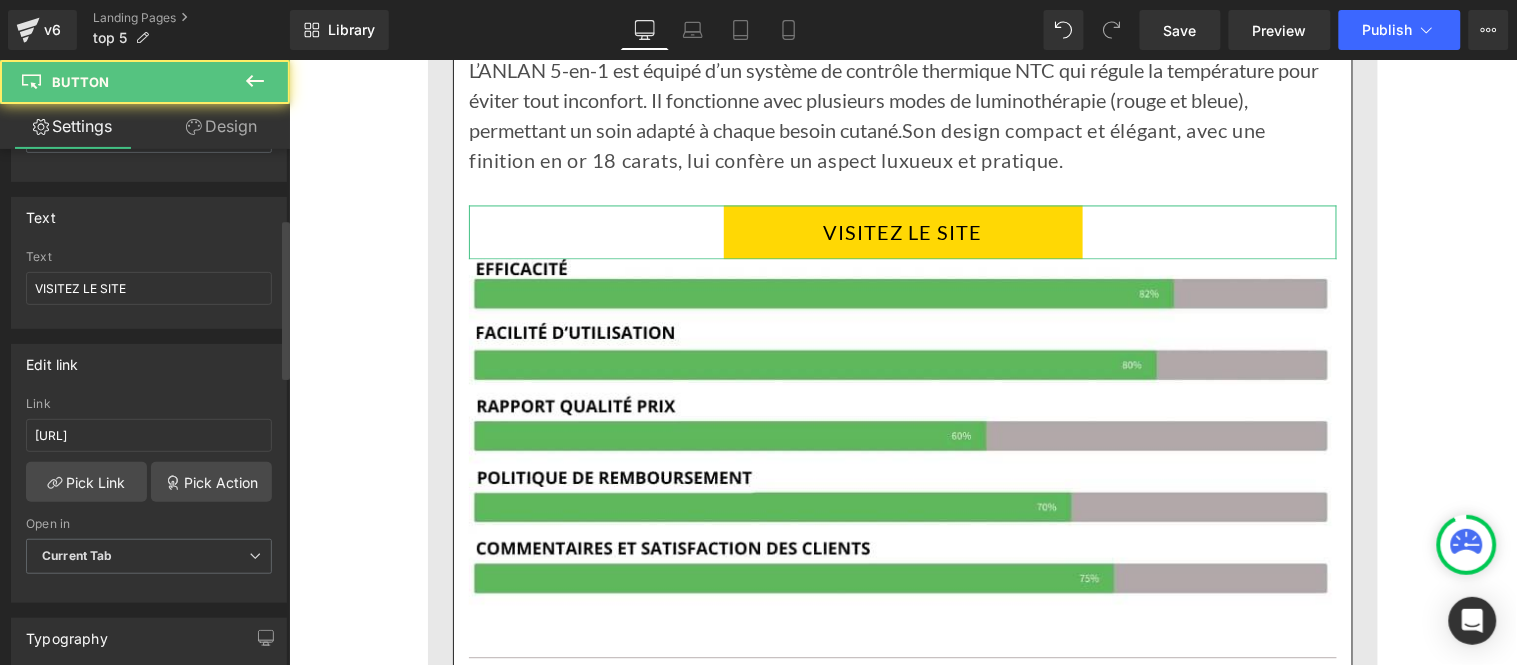 scroll, scrollTop: 222, scrollLeft: 0, axis: vertical 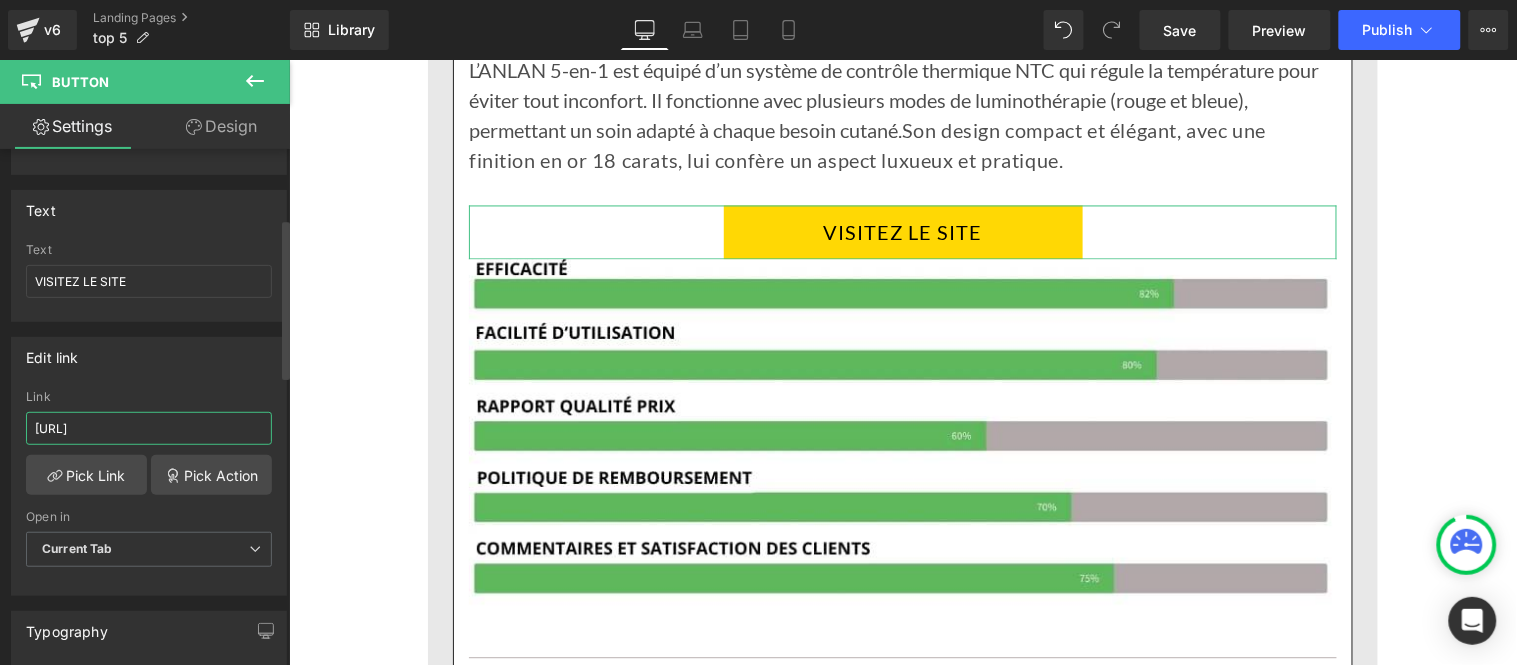 click on "[URL]" at bounding box center [149, 428] 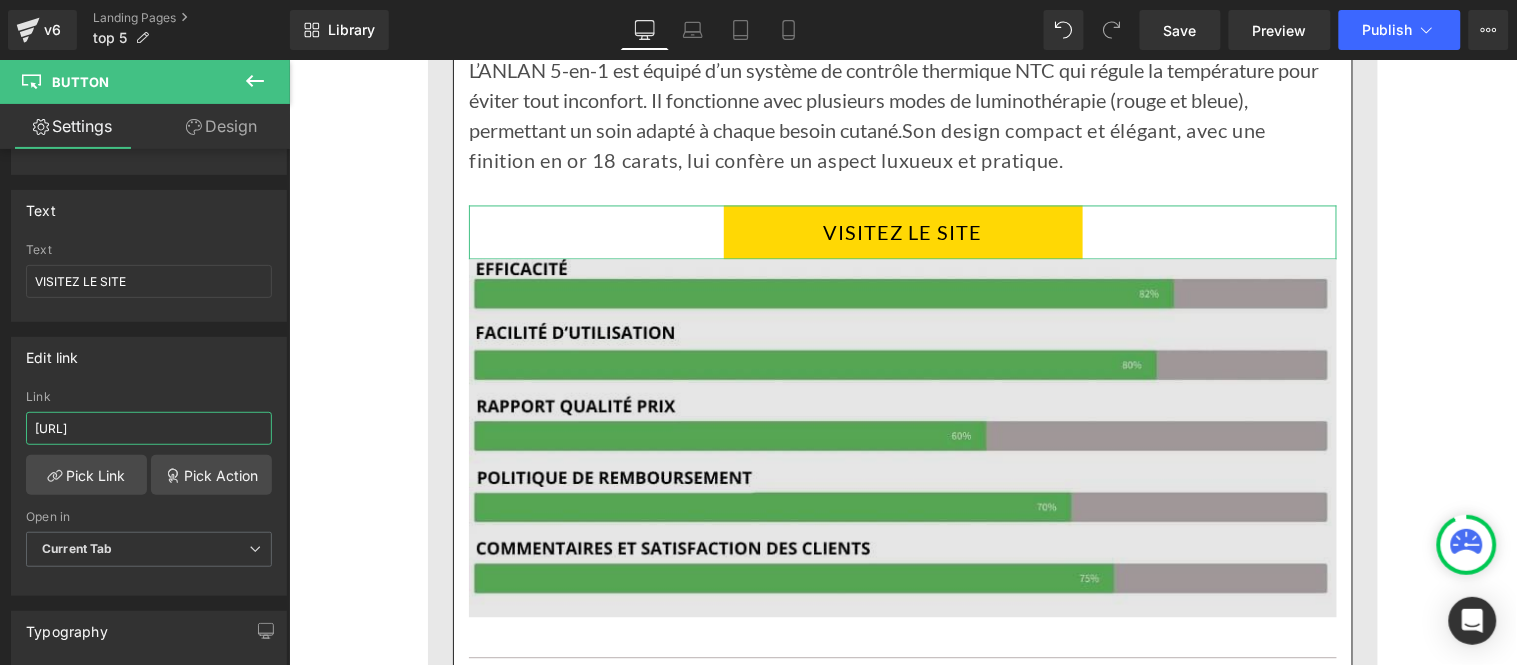 paste on "france.com/product" 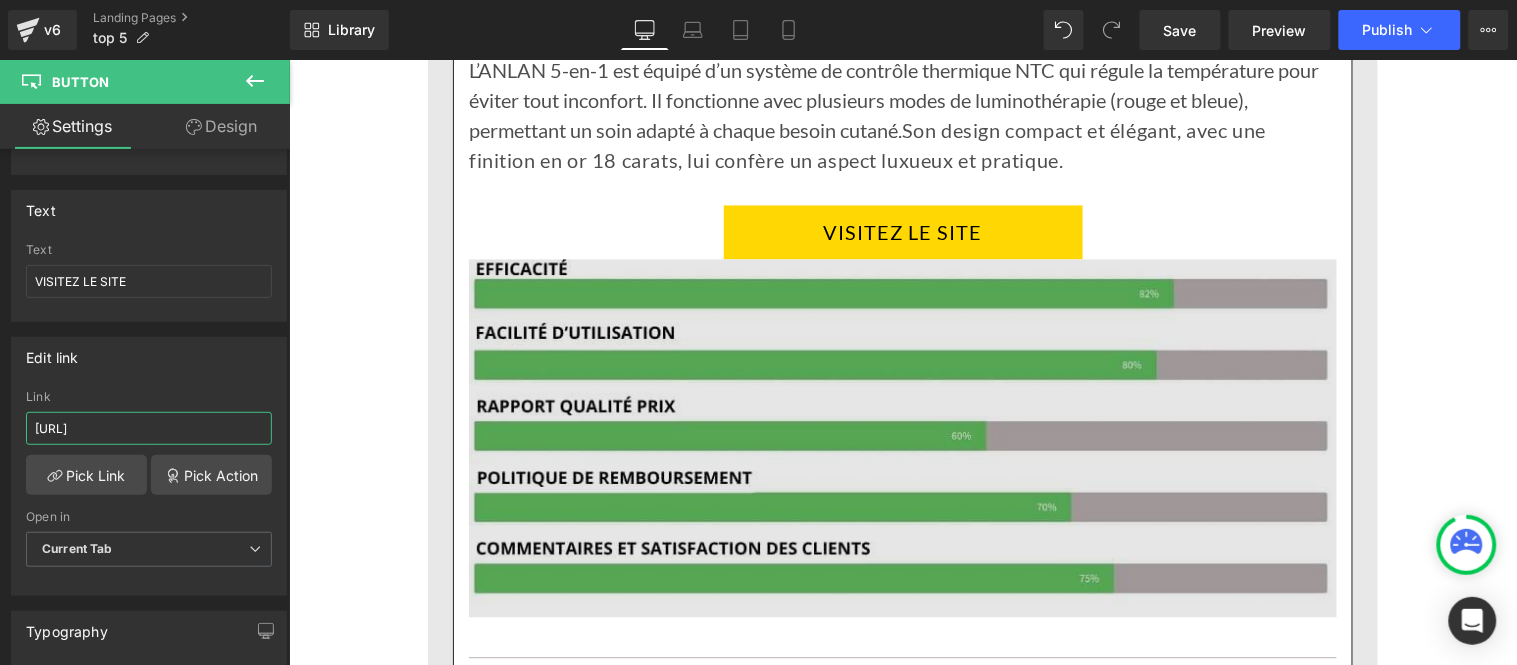 scroll, scrollTop: 0, scrollLeft: 34, axis: horizontal 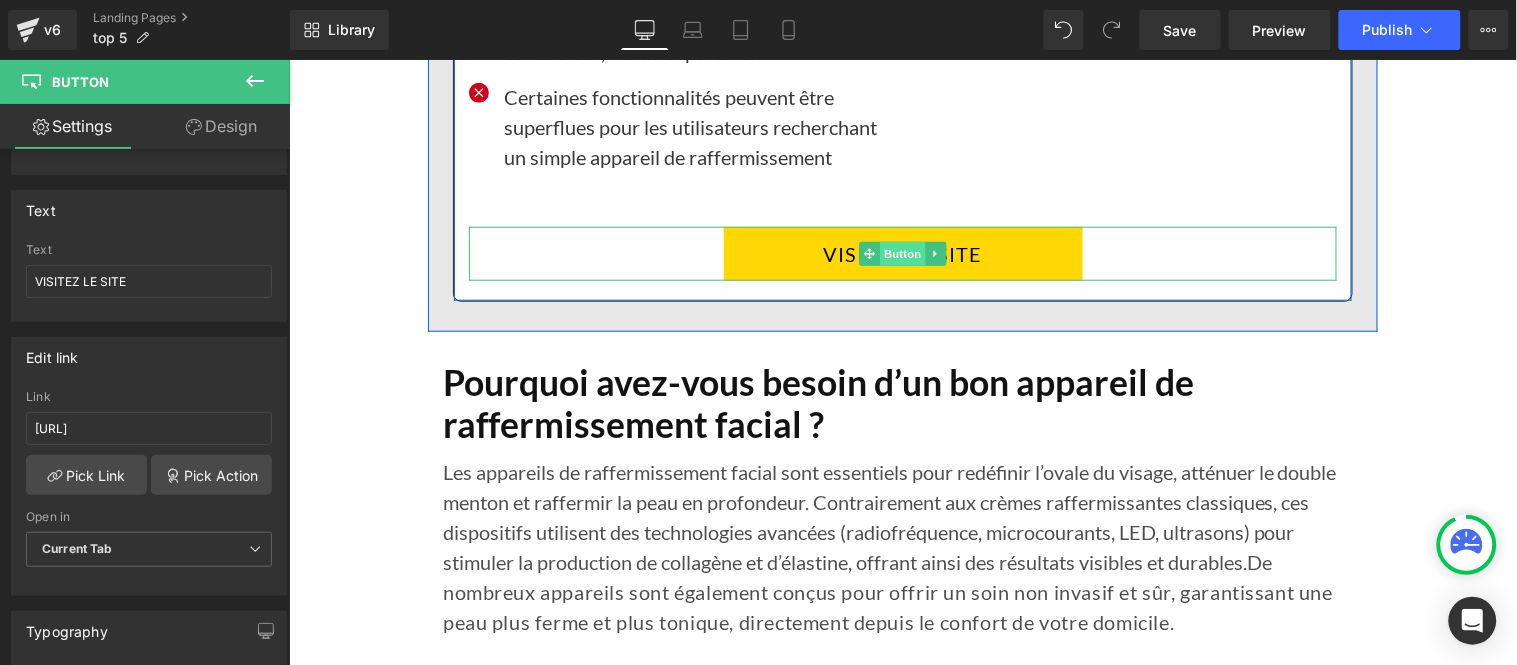 click on "Button" at bounding box center (902, 253) 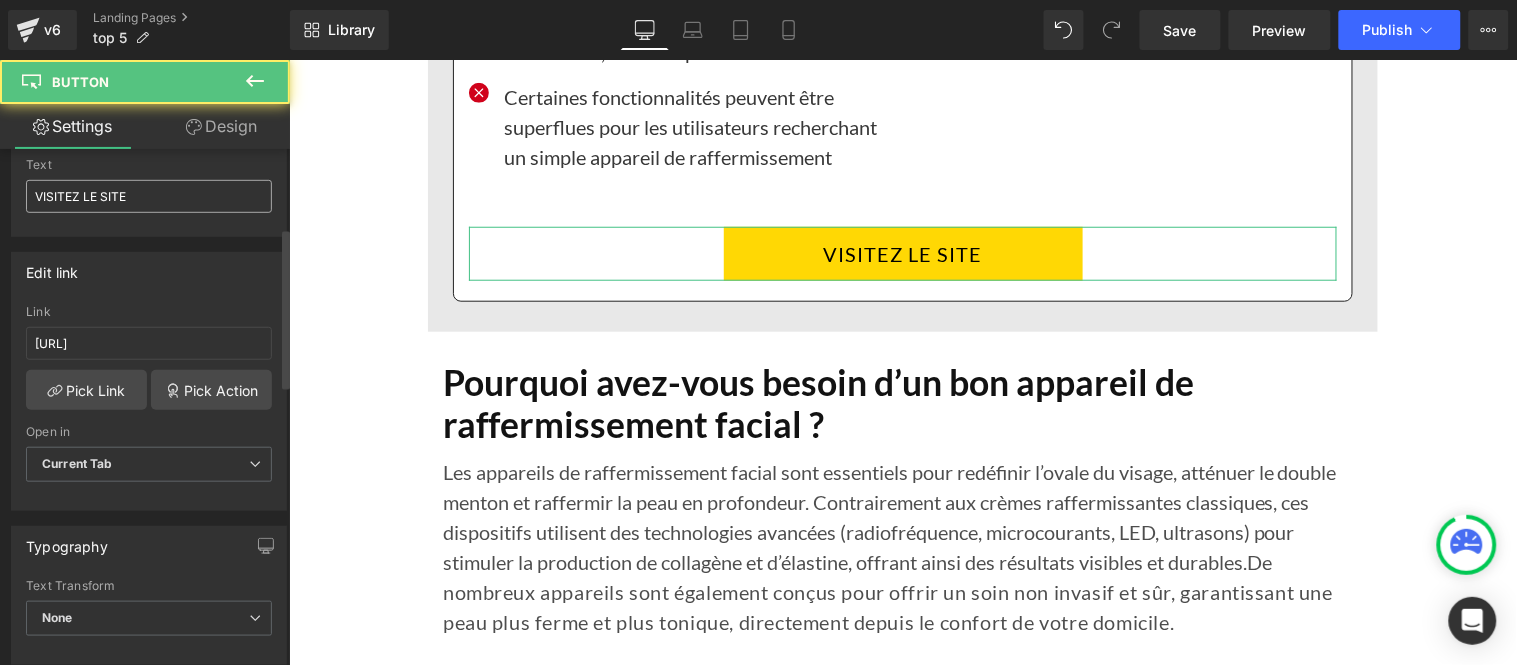 scroll, scrollTop: 333, scrollLeft: 0, axis: vertical 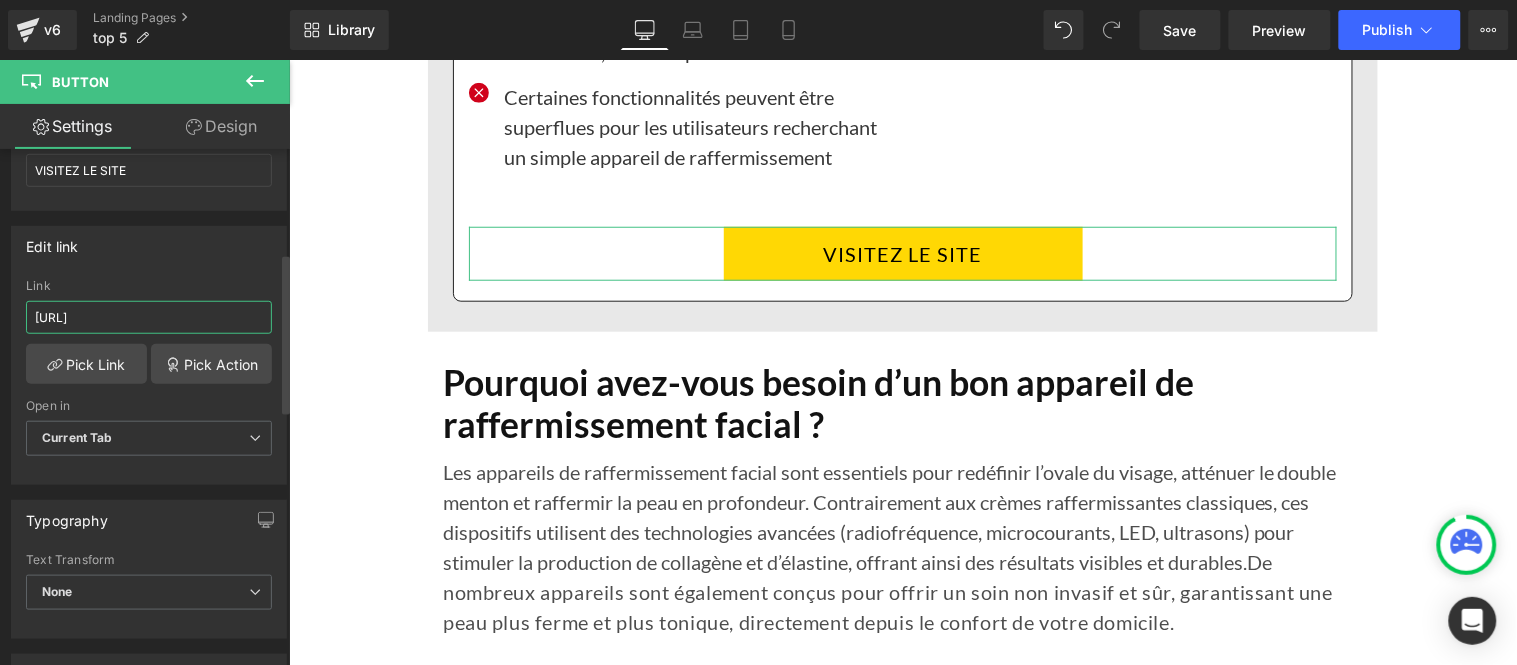 click on "[URL]" at bounding box center [149, 317] 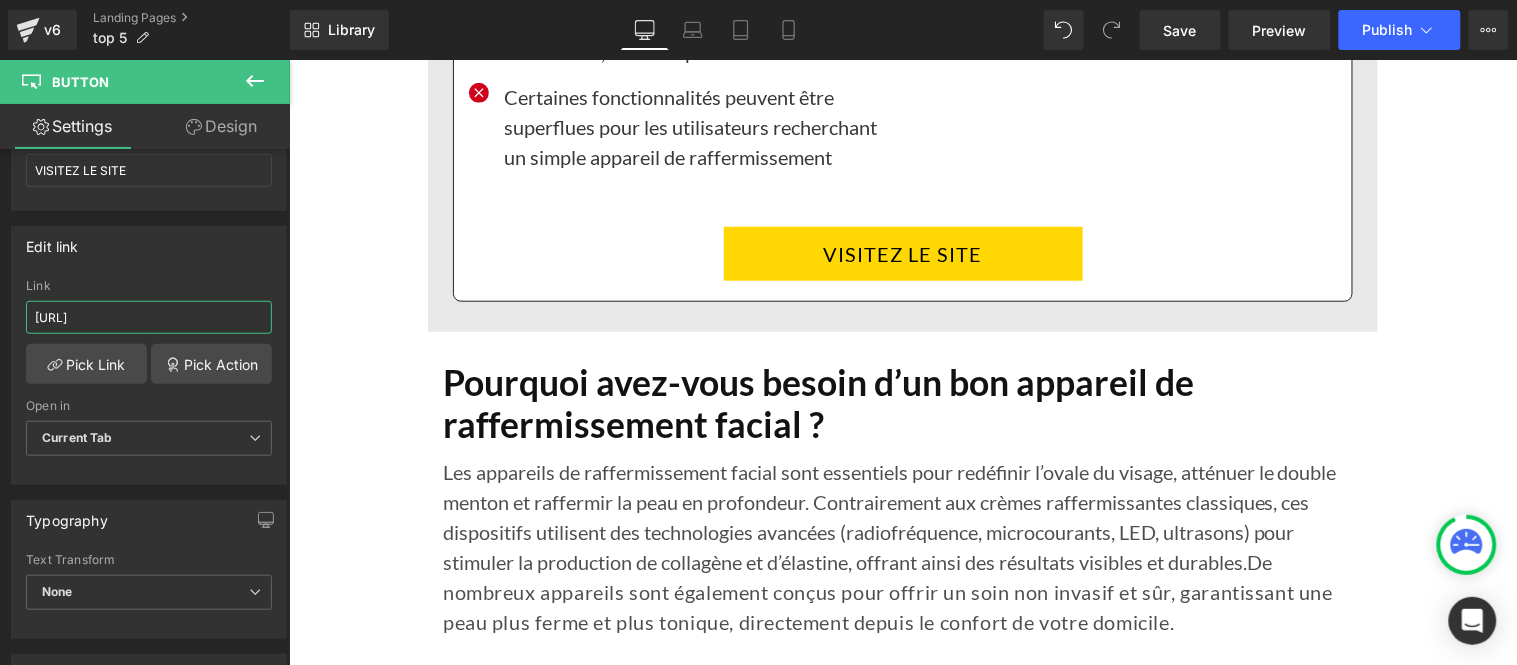 paste on "france.com/product" 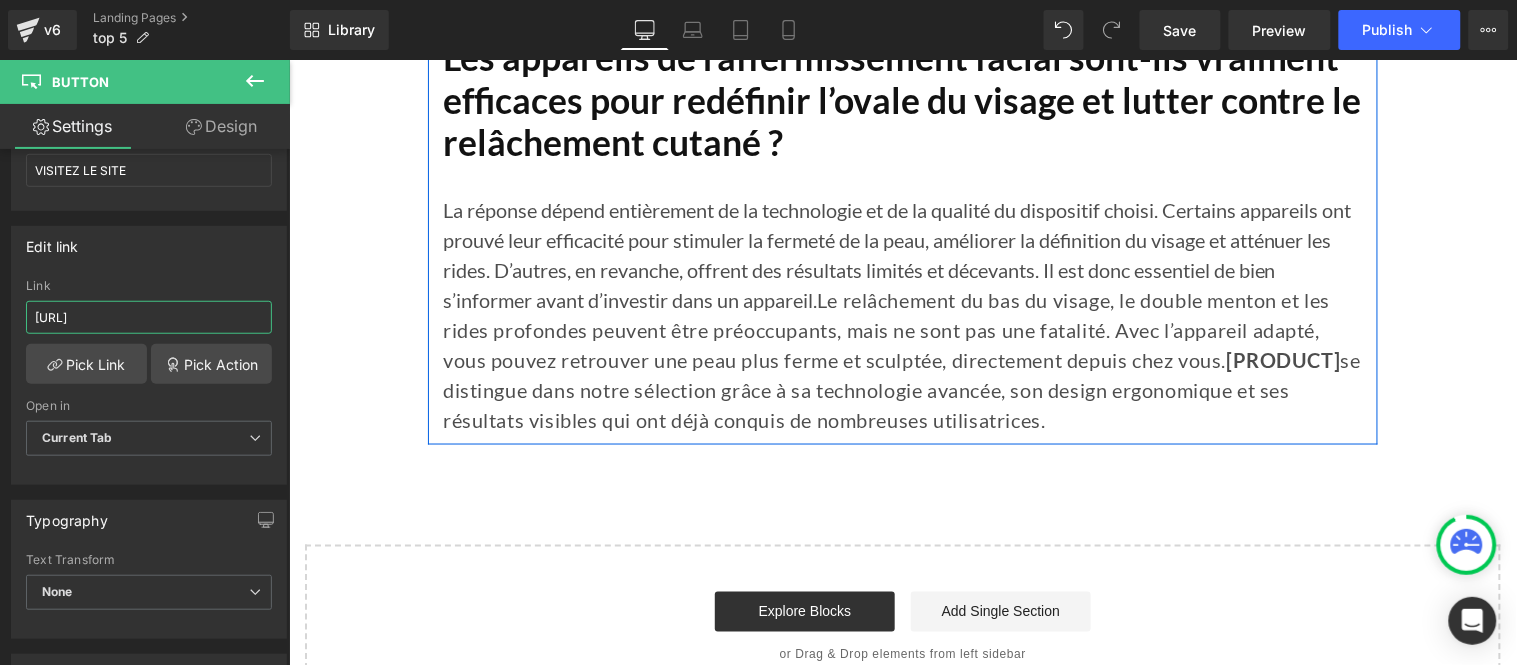 scroll, scrollTop: 16274, scrollLeft: 0, axis: vertical 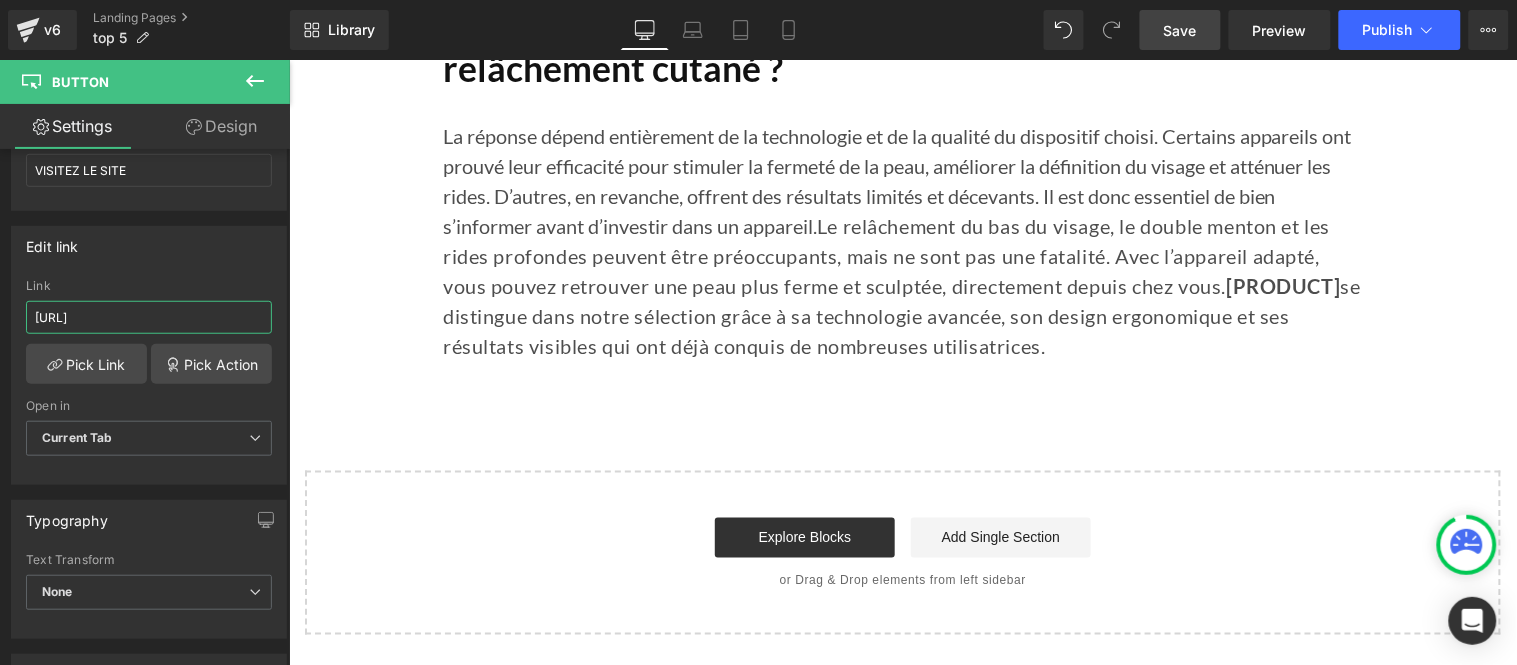 type on "[URL]" 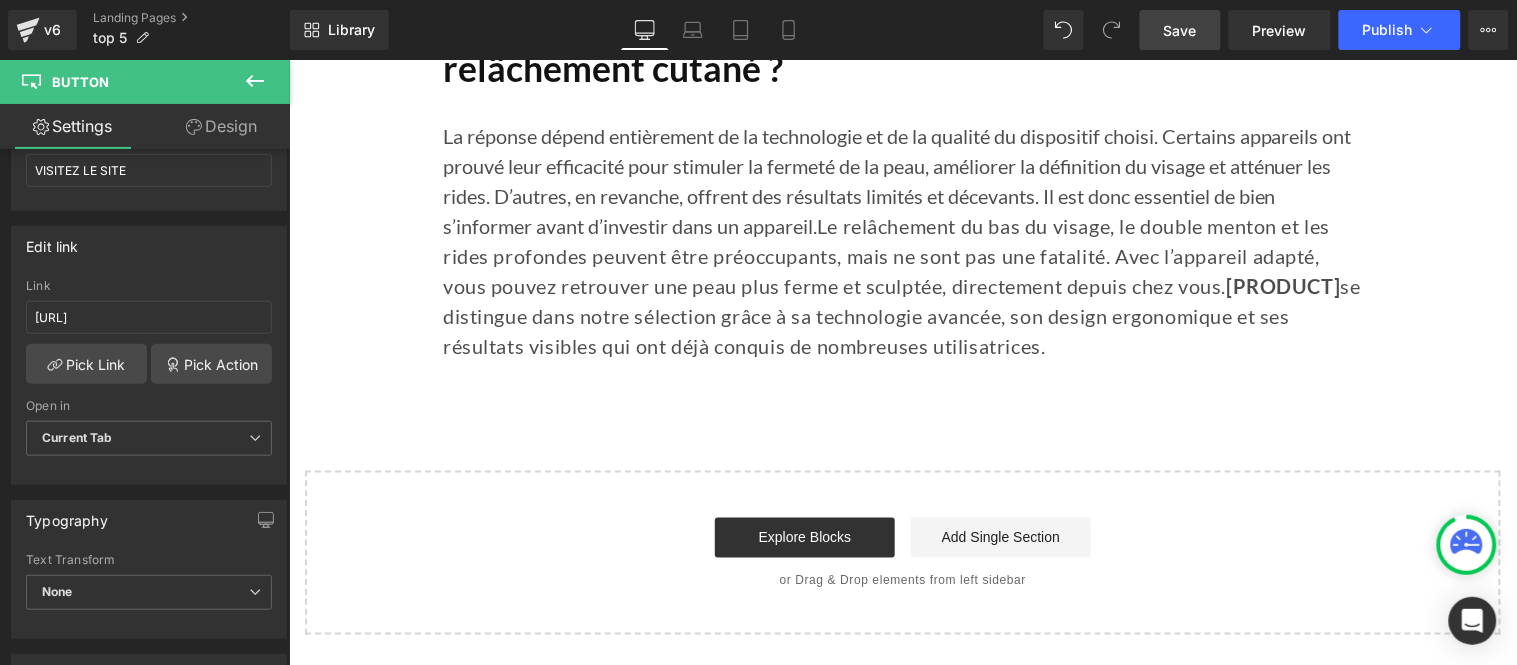 click on "Save" at bounding box center [1180, 30] 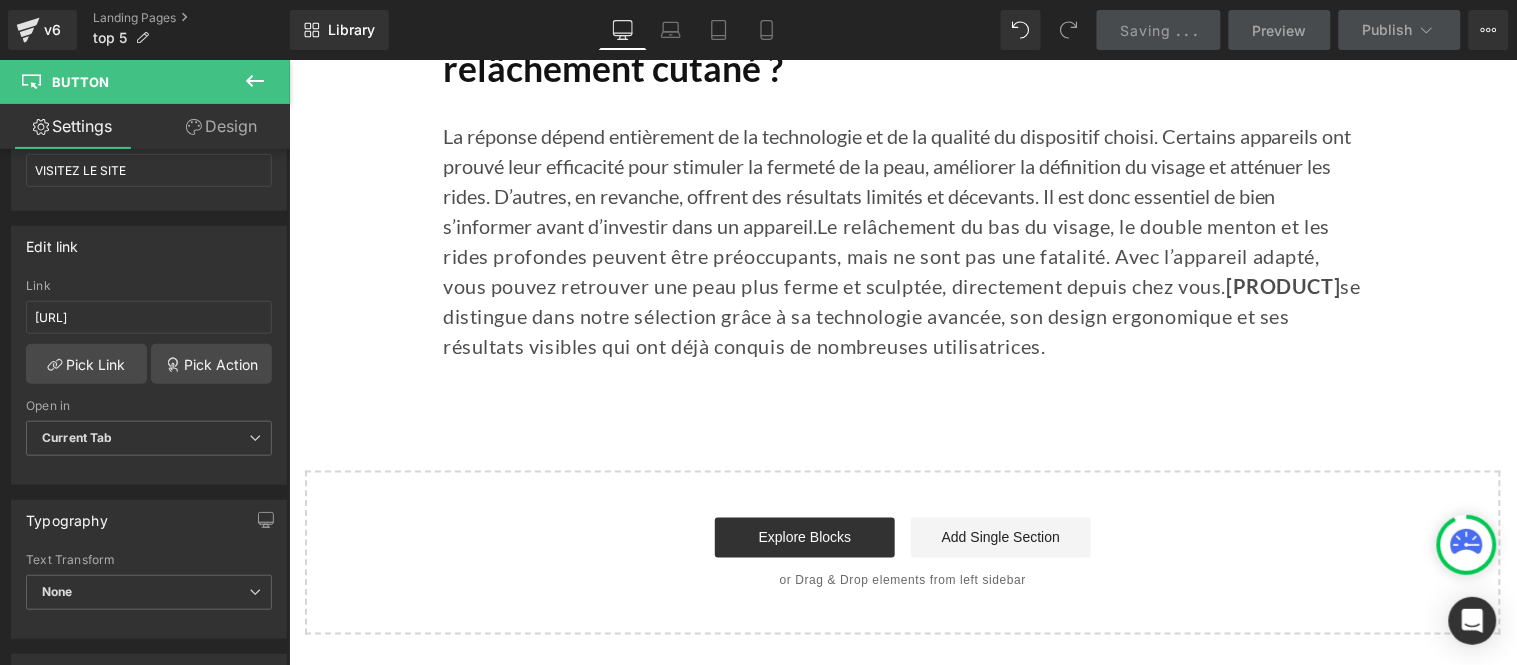 scroll, scrollTop: 0, scrollLeft: 0, axis: both 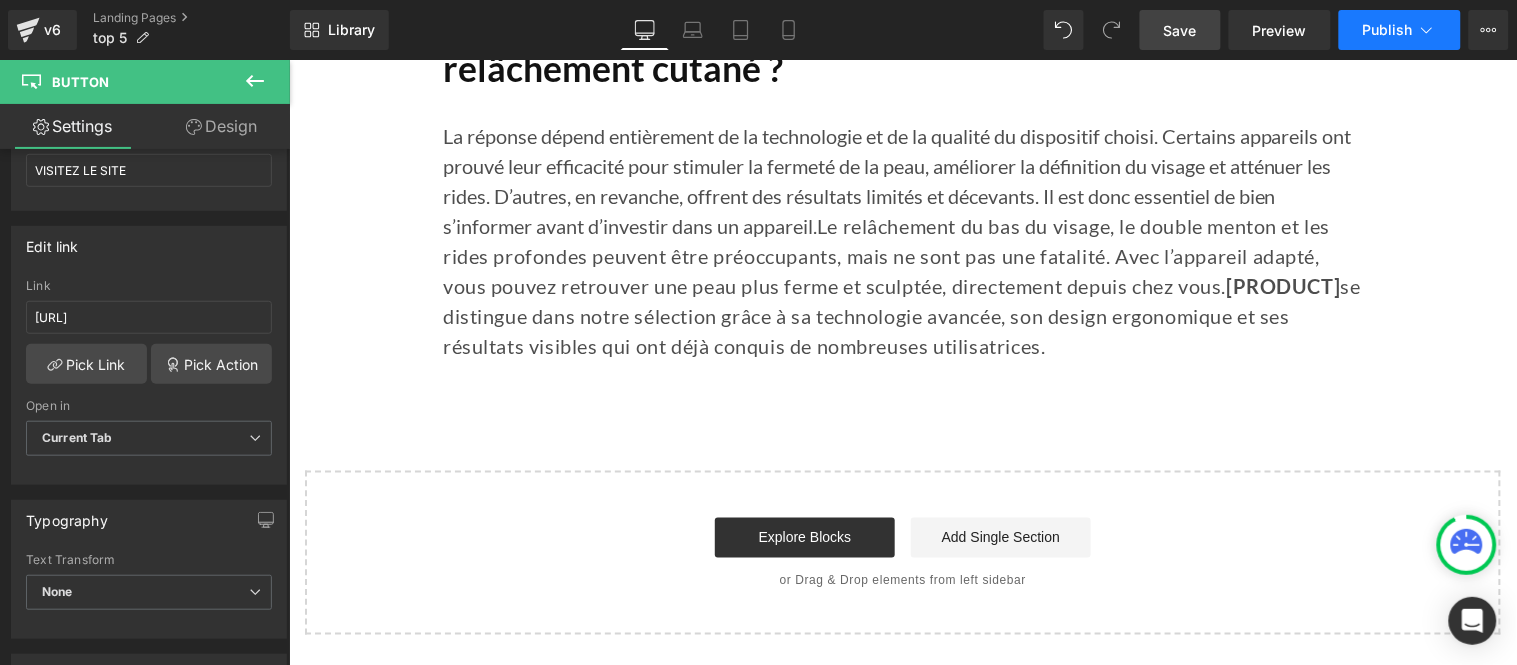 click on "Publish" at bounding box center (1388, 30) 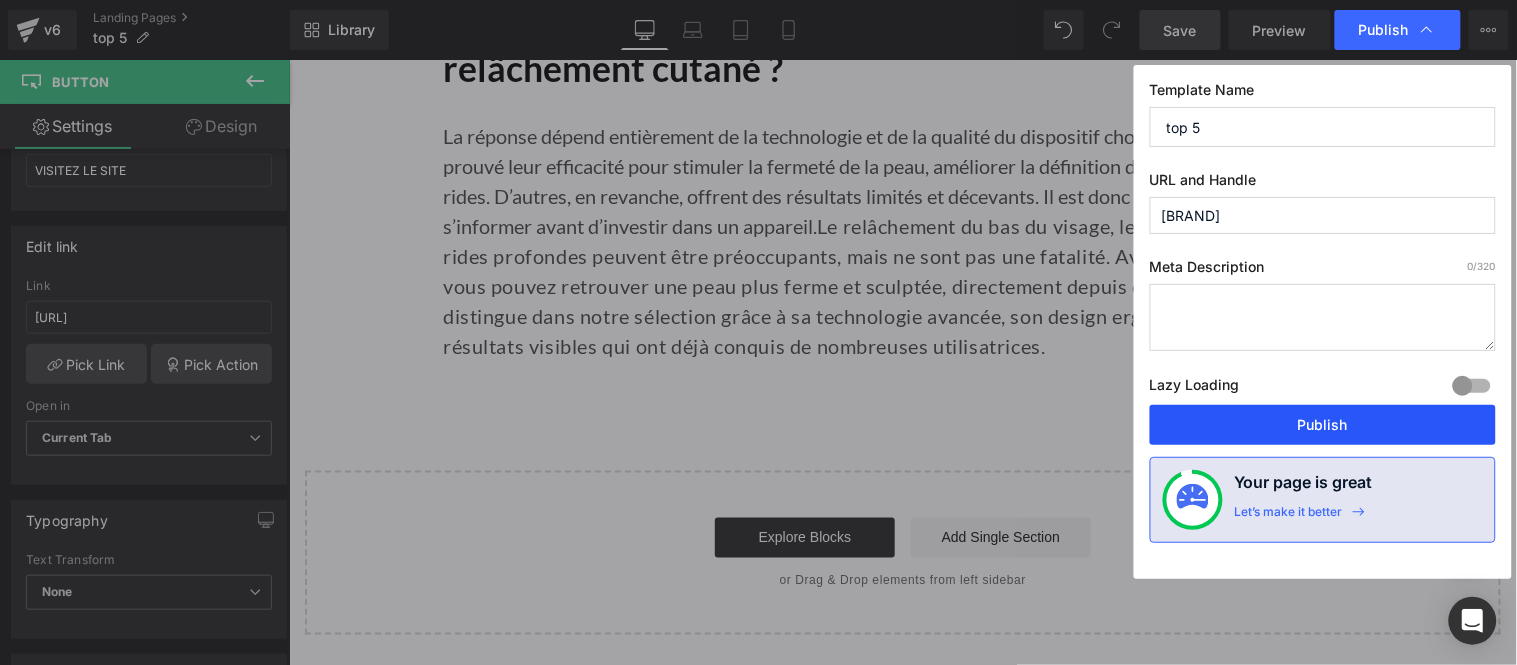 click on "Publish" at bounding box center [1323, 425] 